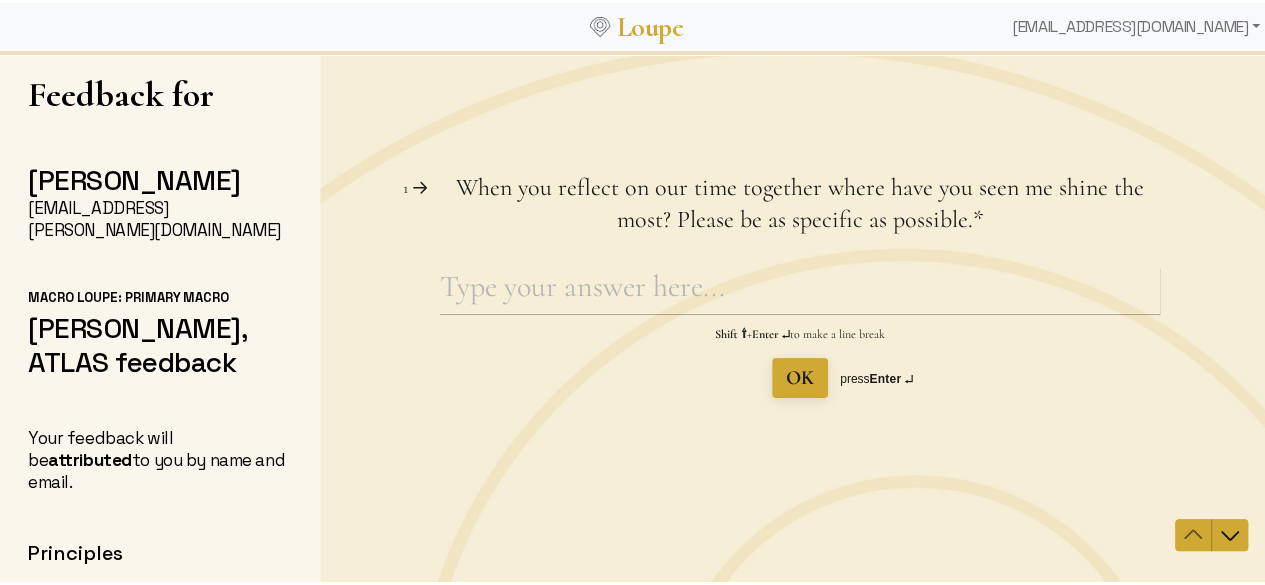 scroll, scrollTop: 3, scrollLeft: 0, axis: vertical 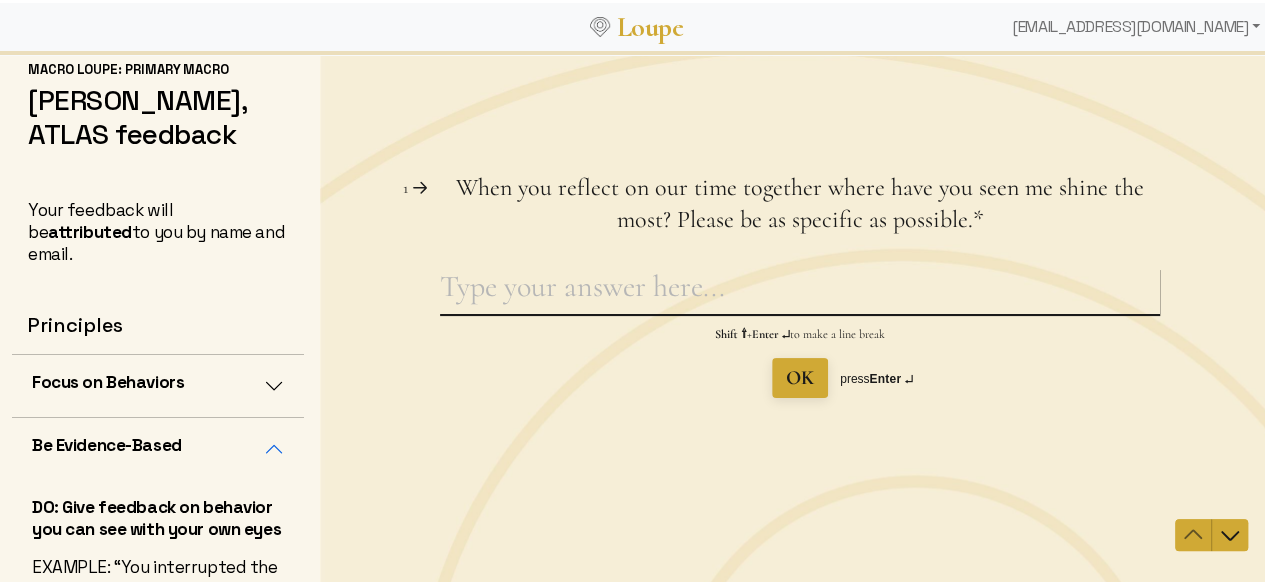 click on "When you reflect on our time together where have you seen me shine the most? Please be as specific as possible.  This question is required." at bounding box center [800, 291] 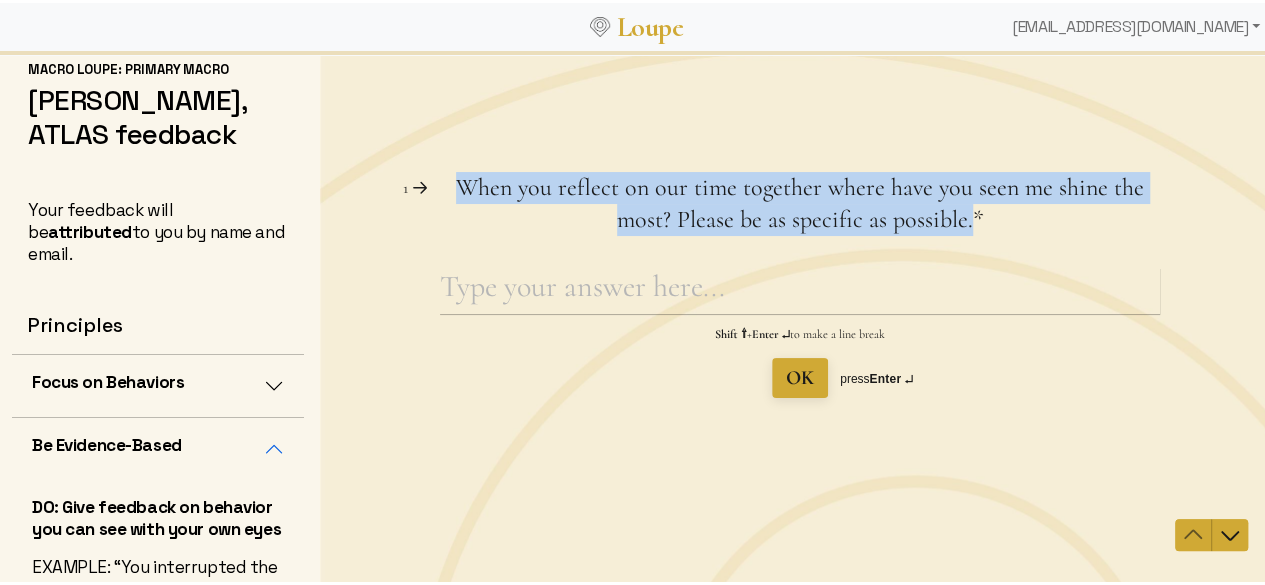 drag, startPoint x: 464, startPoint y: 186, endPoint x: 964, endPoint y: 227, distance: 501.6782 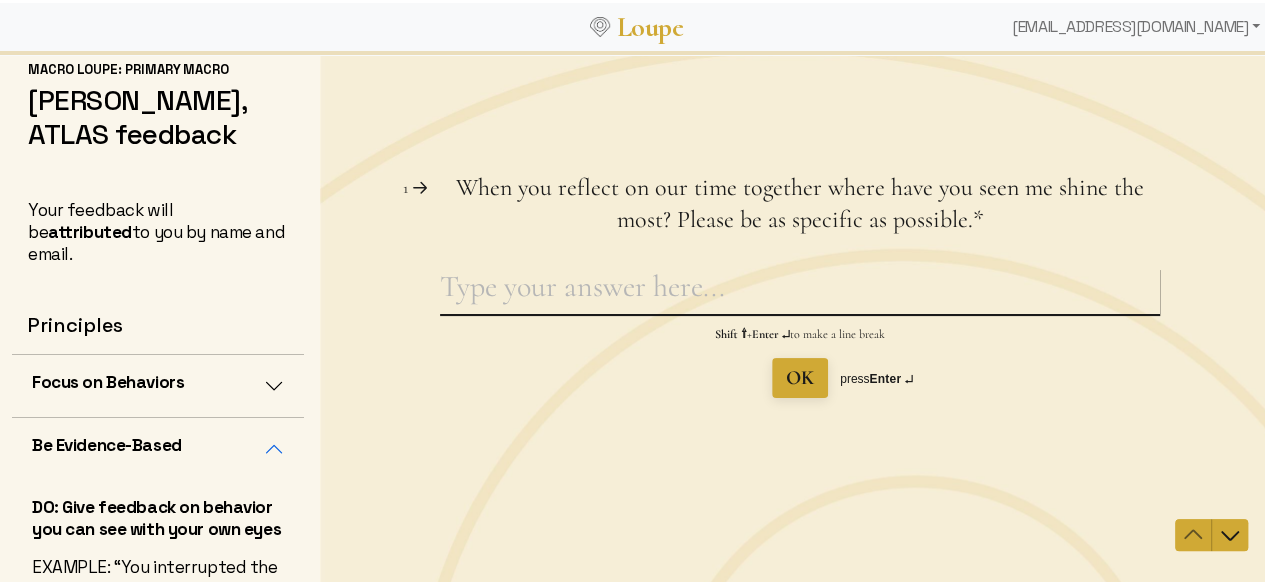 click on "When you reflect on our time together where have you seen me shine the most? Please be as specific as possible.  This question is required." at bounding box center [800, 291] 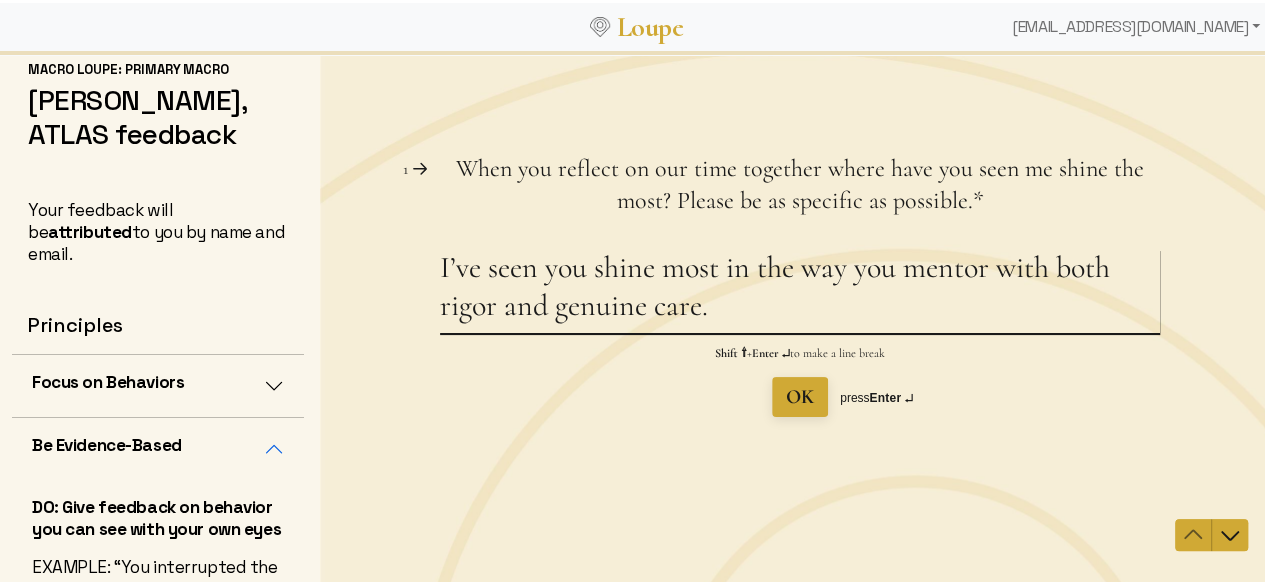 paste on "Your feedback pushed me to think more critically and write with more clarity, but what made the biggest impression was your consistency: always responding thoughtfully" 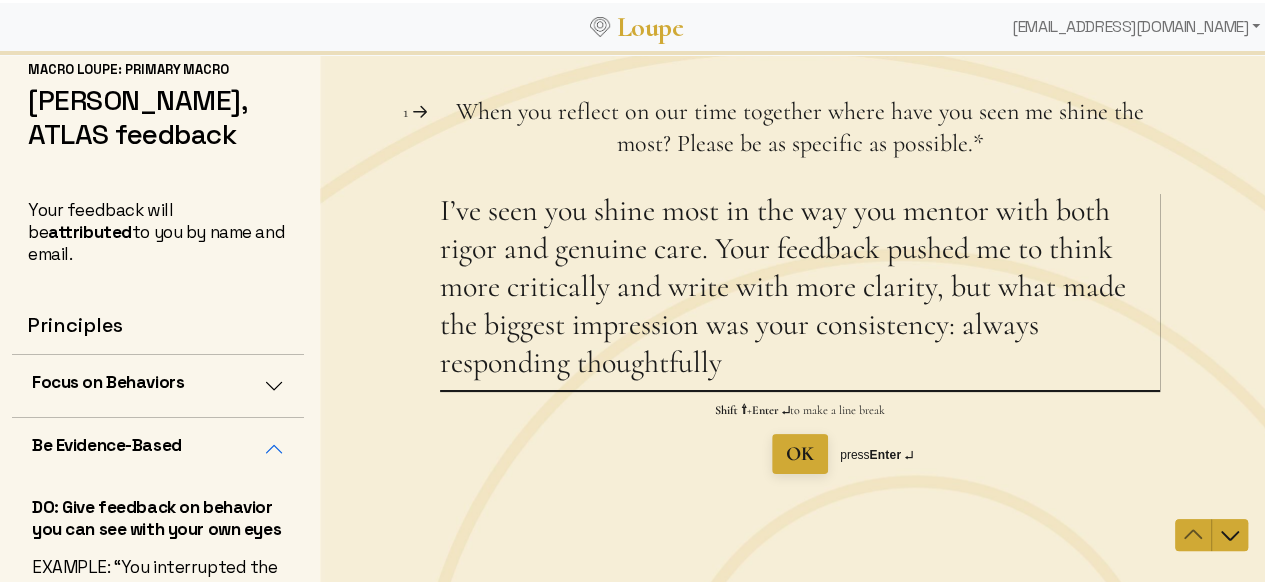 click on "I’ve seen you shine most in the way you mentor with both rigor and genuine care. Your feedback pushed me to think more critically and write with more clarity, but what made the biggest impression was your consistency: always responding thoughtfully" at bounding box center [800, 291] 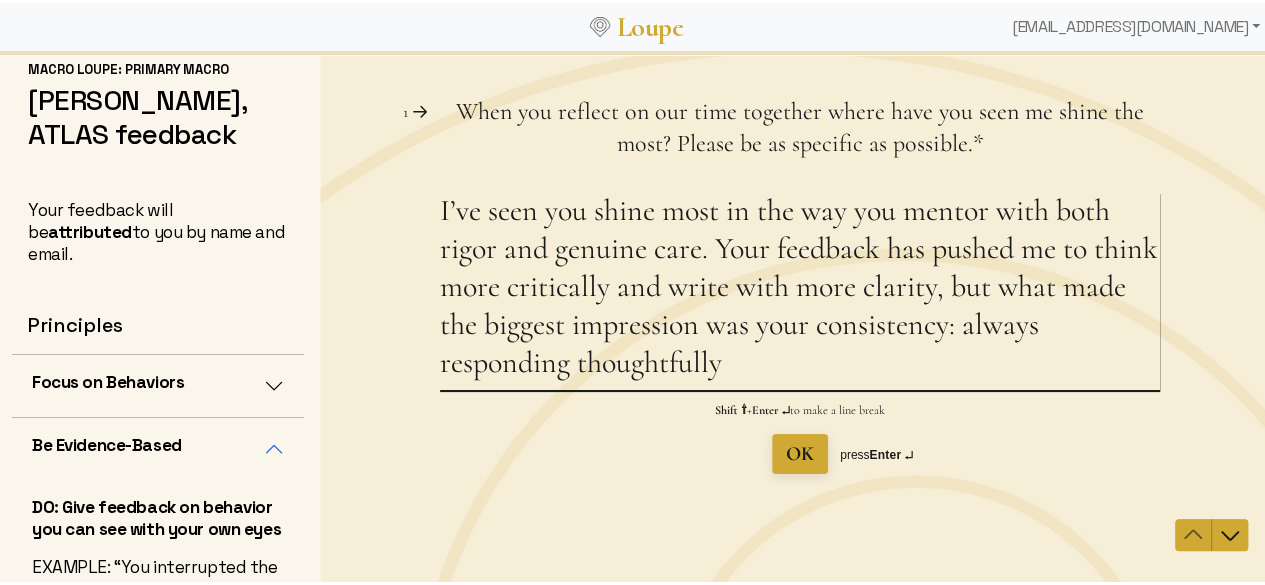 click on "I’ve seen you shine most in the way you mentor with both rigor and genuine care. Your feedback has pushed me to think more critically and write with more clarity, but what made the biggest impression was your consistency: always responding thoughtfully" at bounding box center [800, 291] 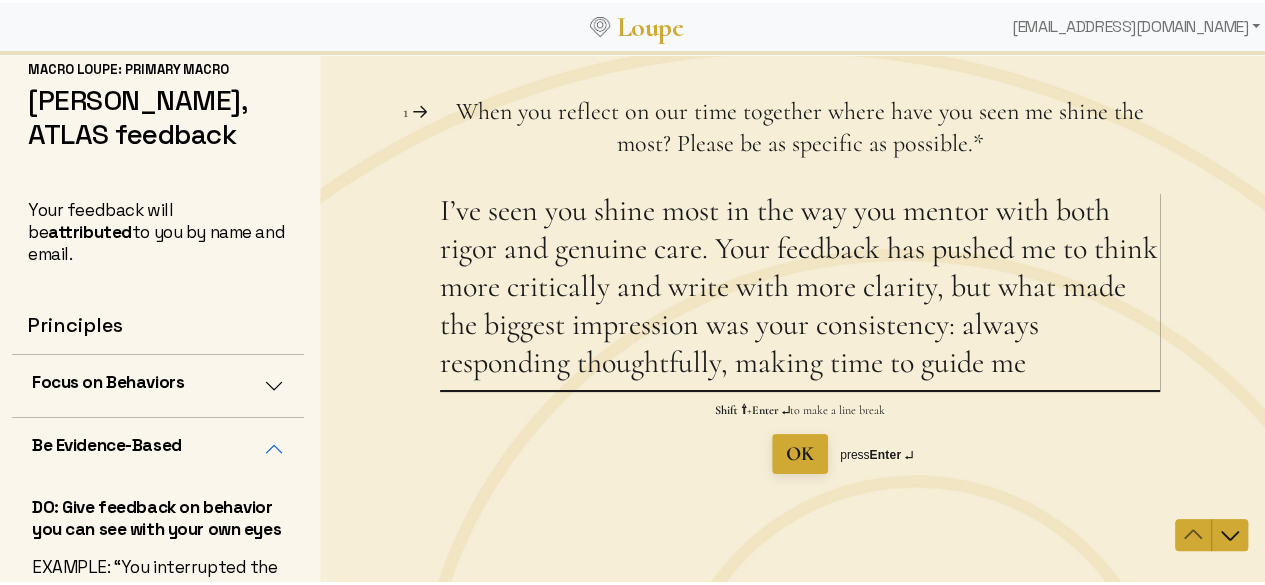 click on "I’ve seen you shine most in the way you mentor with both rigor and genuine care. Your feedback has pushed me to think more critically and write with more clarity, but what made the biggest impression was your consistency: always responding thoughtfully, making time to guide me" at bounding box center (800, 291) 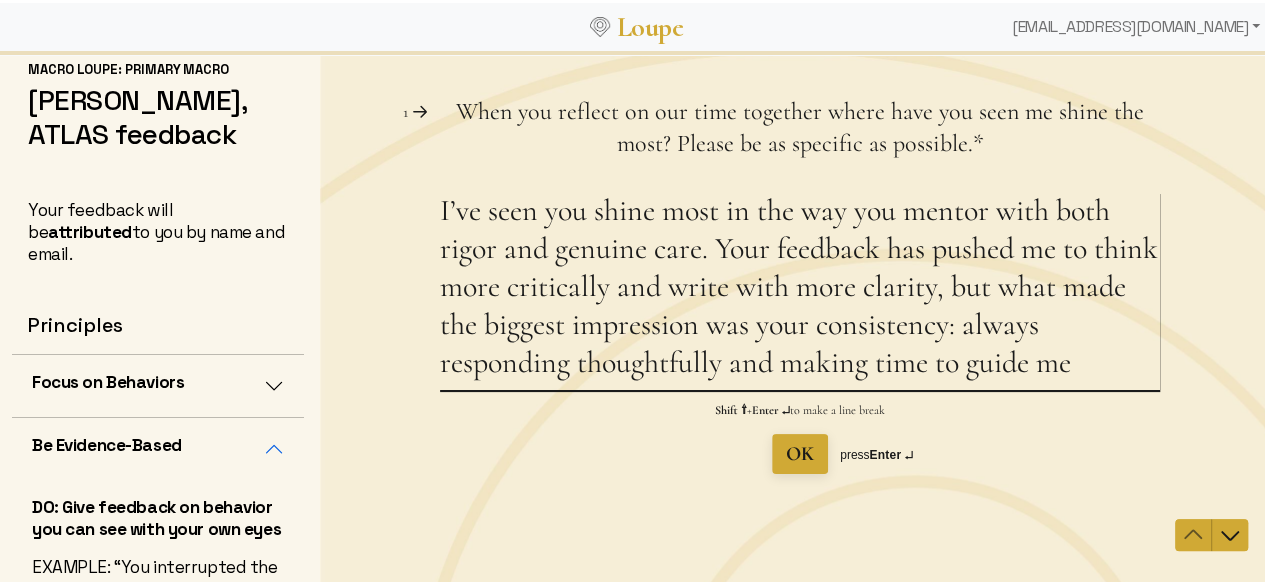 click on "I’ve seen you shine most in the way you mentor with both rigor and genuine care. Your feedback has pushed me to think more critically and write with more clarity, but what made the biggest impression was your consistency: always responding thoughtfully and making time to guide me" at bounding box center [800, 291] 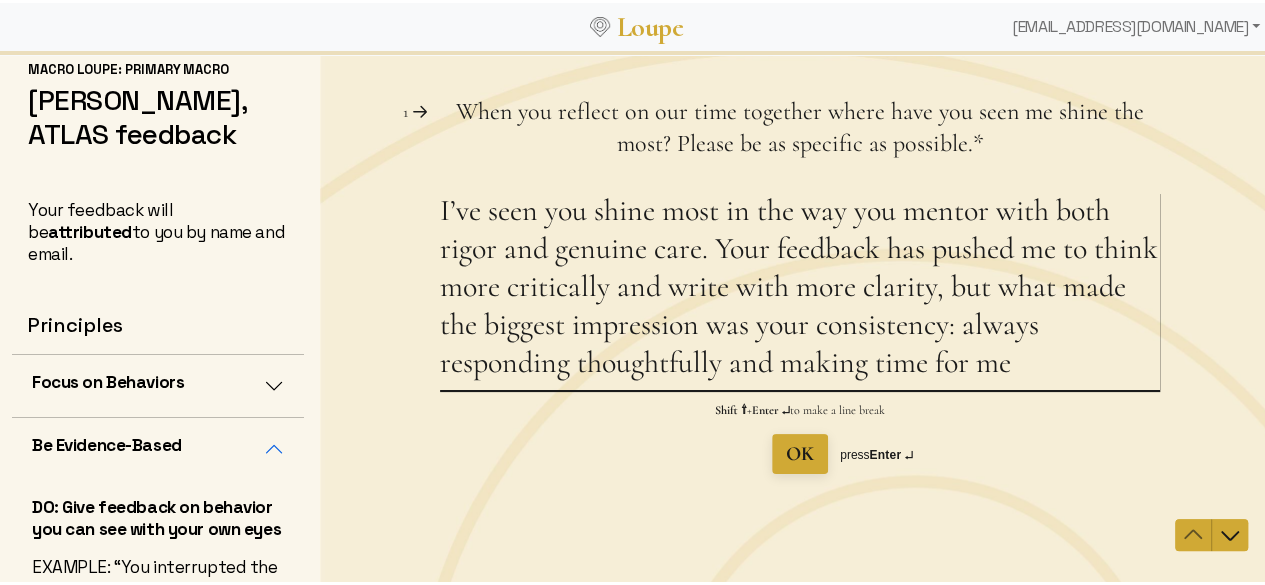 click on "I’ve seen you shine most in the way you mentor with both rigor and genuine care. Your feedback has pushed me to think more critically and write with more clarity, but what made the biggest impression was your consistency: always responding thoughtfully and making time for me" at bounding box center (800, 291) 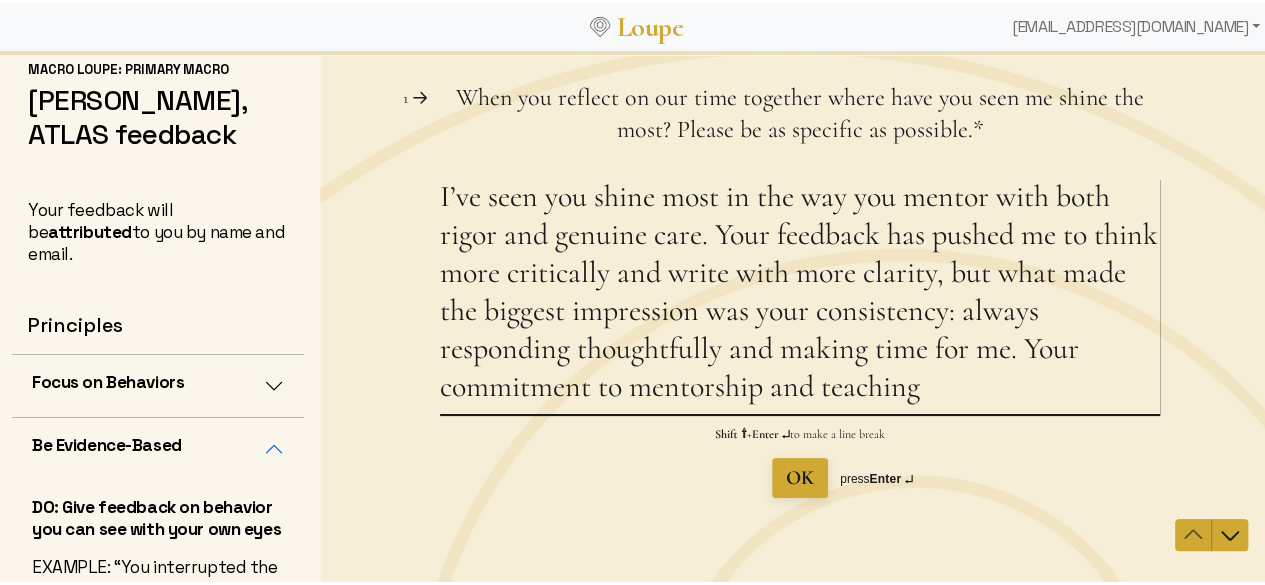 drag, startPoint x: 613, startPoint y: 395, endPoint x: 449, endPoint y: 393, distance: 164.01219 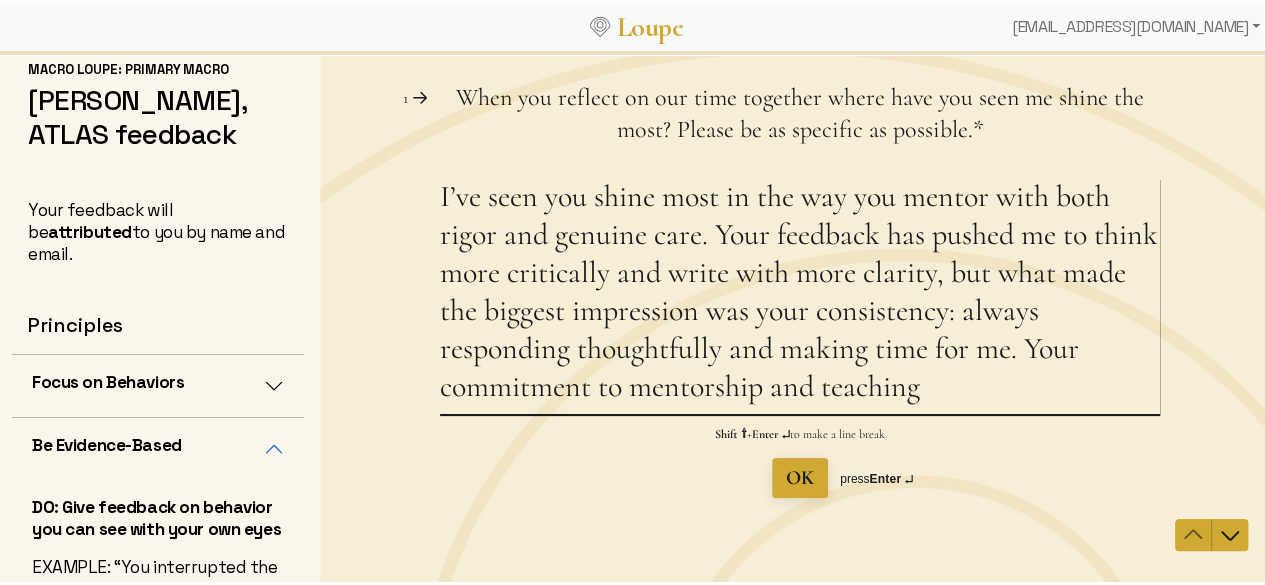 click on "I’ve seen you shine most in the way you mentor with both rigor and genuine care. Your feedback has pushed me to think more critically and write with more clarity, but what made the biggest impression was your consistency: always responding thoughtfully and making time for me. Your commitment to mentorship and teaching" at bounding box center [800, 296] 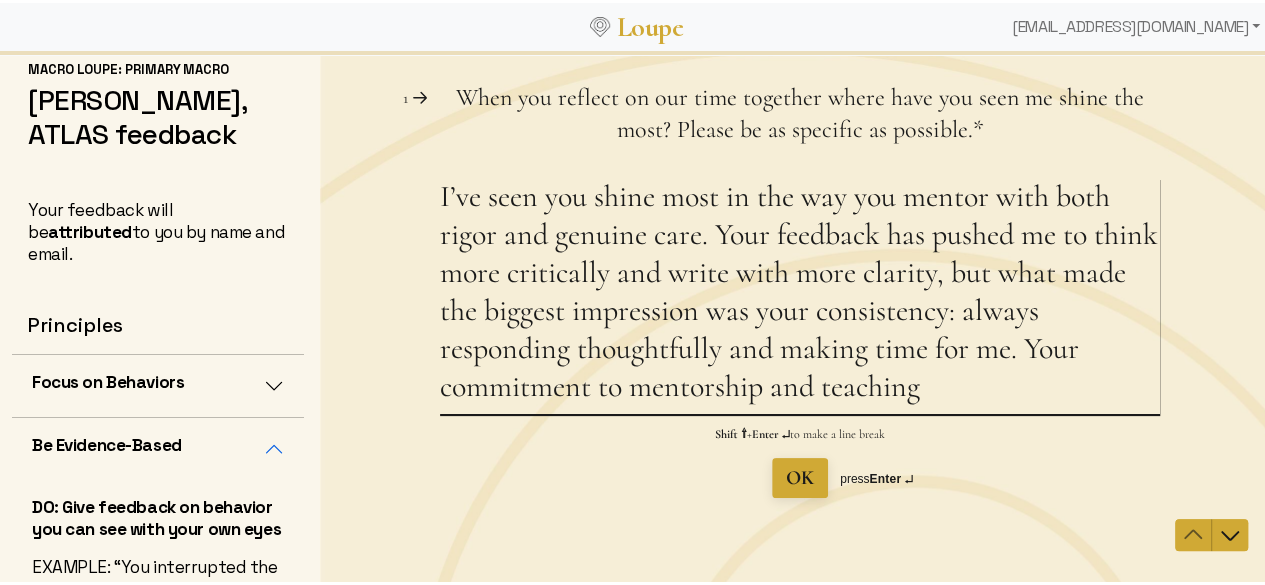 drag, startPoint x: 931, startPoint y: 389, endPoint x: 468, endPoint y: 384, distance: 463.027 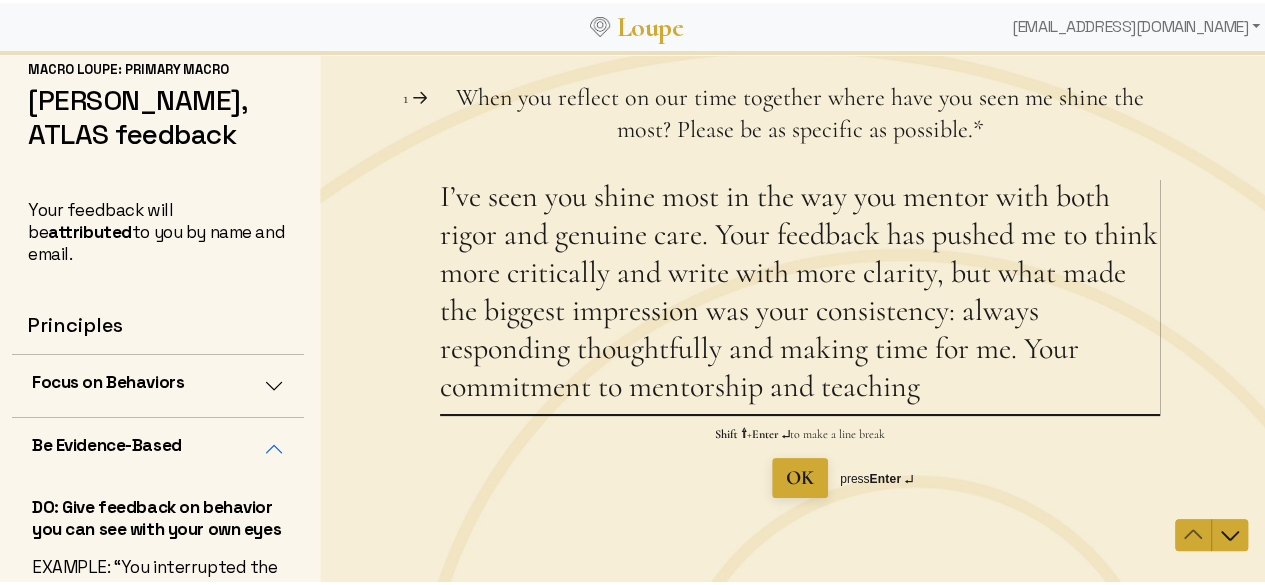 click on "I’ve seen you shine most in the way you mentor with both rigor and genuine care. Your feedback has pushed me to think more critically and write with more clarity, but what made the biggest impression was your consistency: always responding thoughtfully and making time for me. Your commitment to mentorship and teaching" at bounding box center [800, 296] 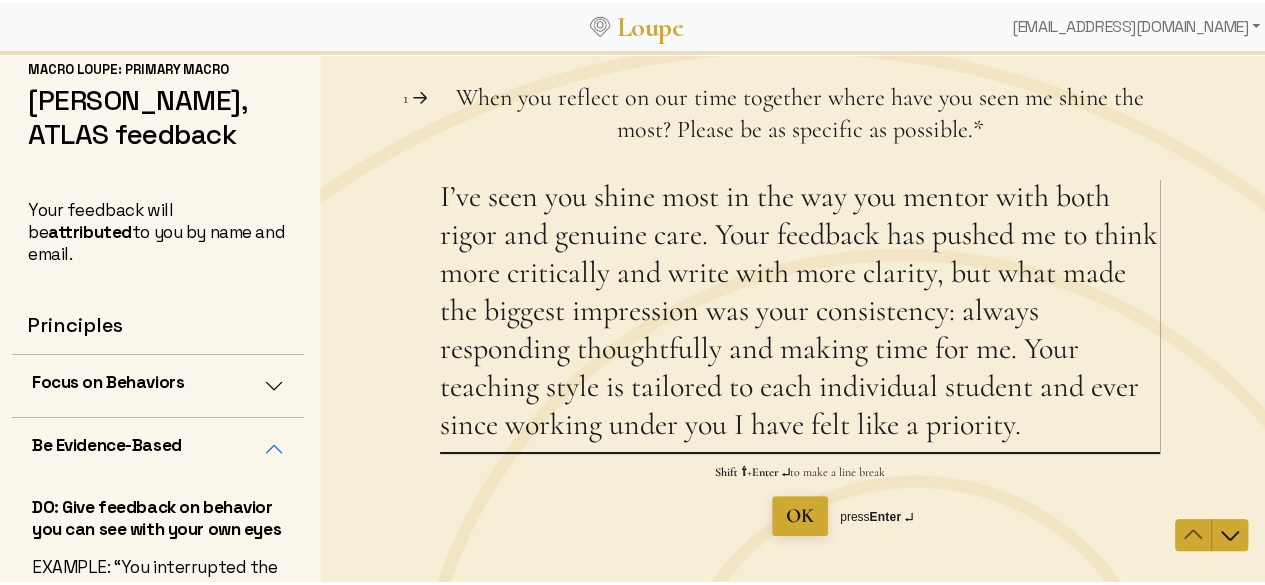 type on "I’ve seen you shine most in the way you mentor with both rigor and genuine care. Your feedback has pushed me to think more critically and write with more clarity, but what made the biggest impression was your consistency: always responding thoughtfully and making time for me. Your teaching style is tailored to each individual student and ever since working under you I have felt like a priority." 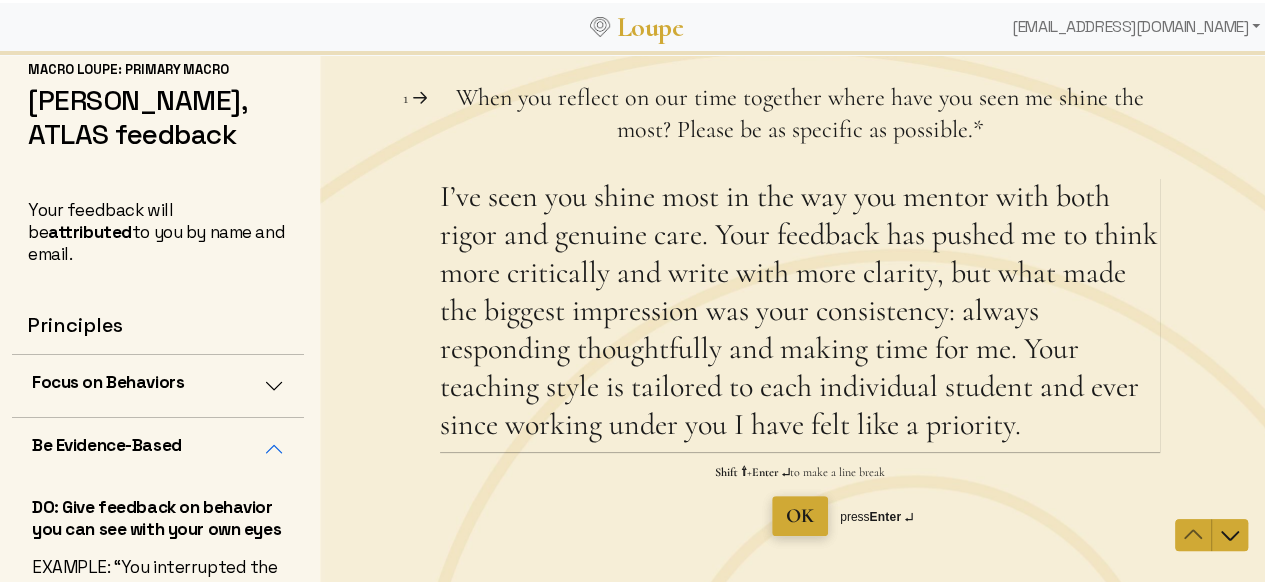 click on "OK" at bounding box center [800, 516] 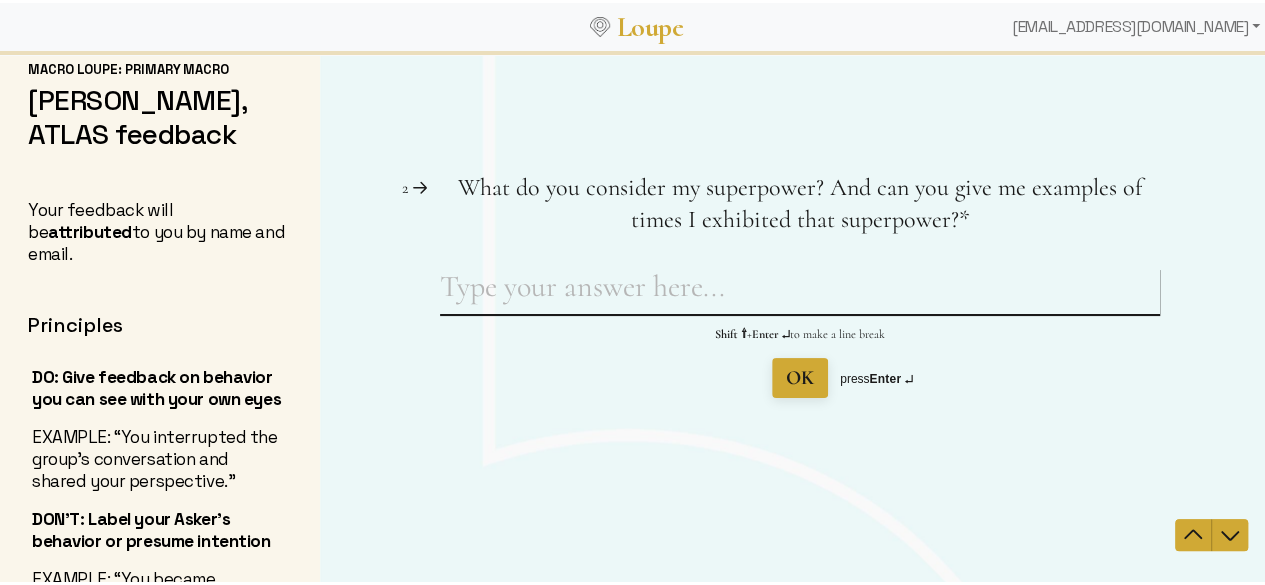scroll, scrollTop: 0, scrollLeft: 0, axis: both 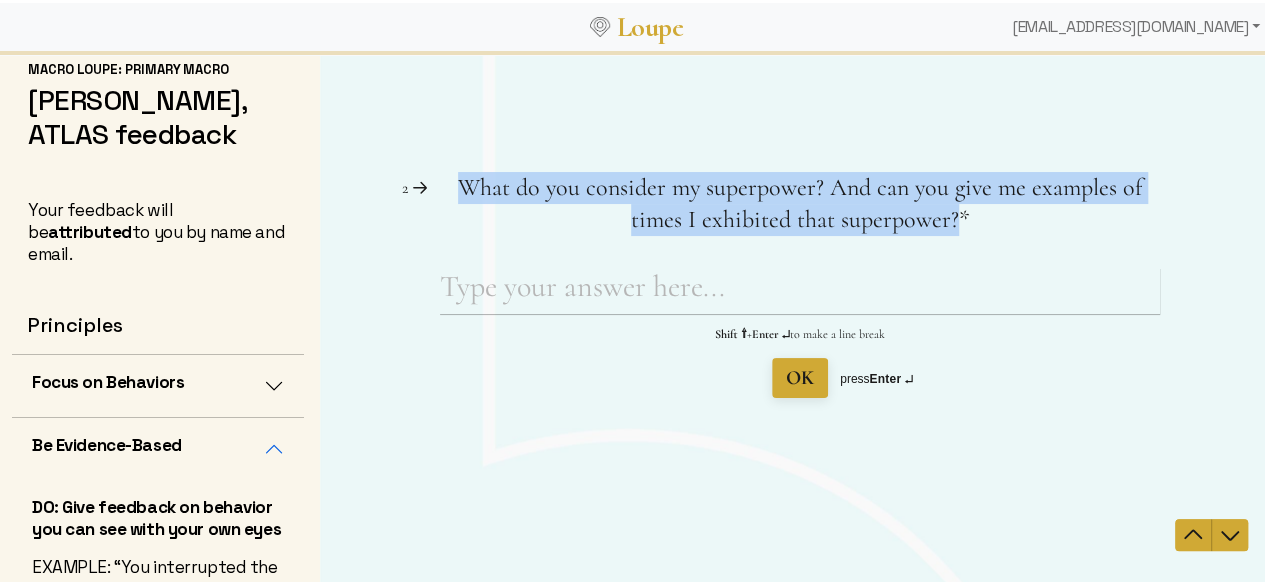 drag, startPoint x: 457, startPoint y: 189, endPoint x: 944, endPoint y: 224, distance: 488.25607 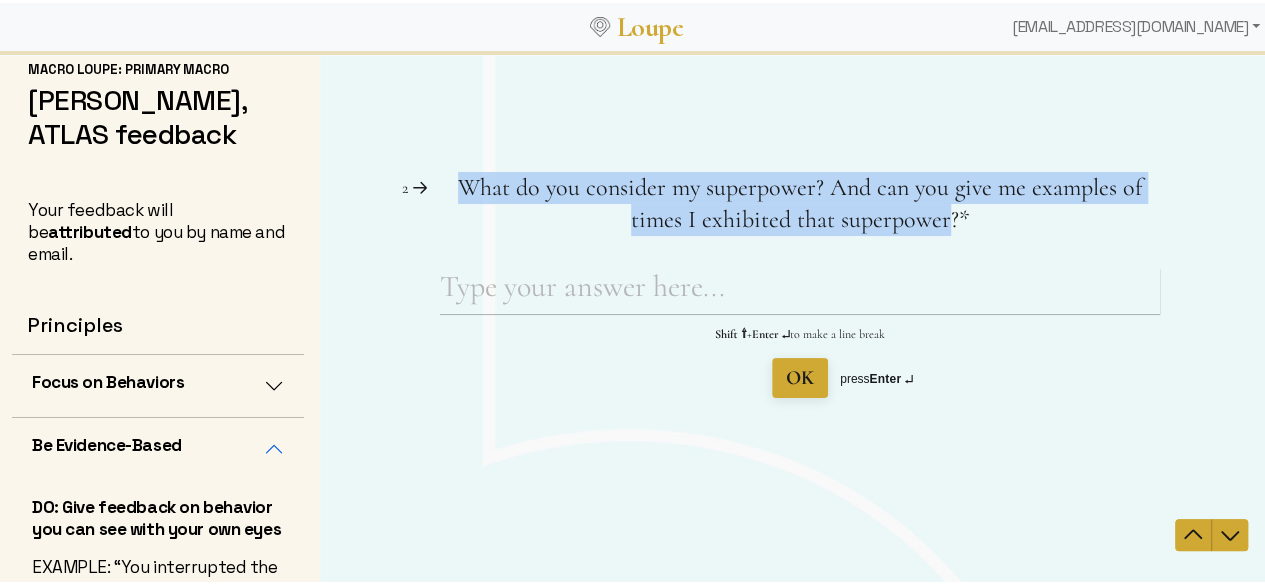 copy on "What do you consider my superpower? And can you give me examples of times I exhibited that superpower" 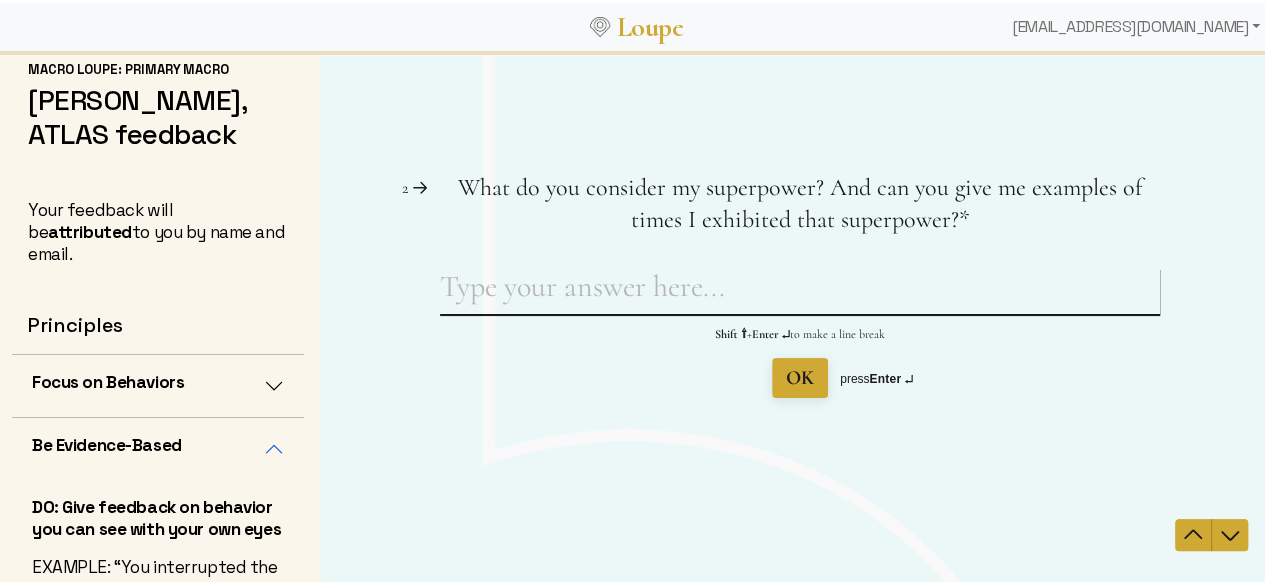 click on "What do you consider my superpower? And can you give me examples of times I exhibited that superpower?  This question is required." at bounding box center [800, 291] 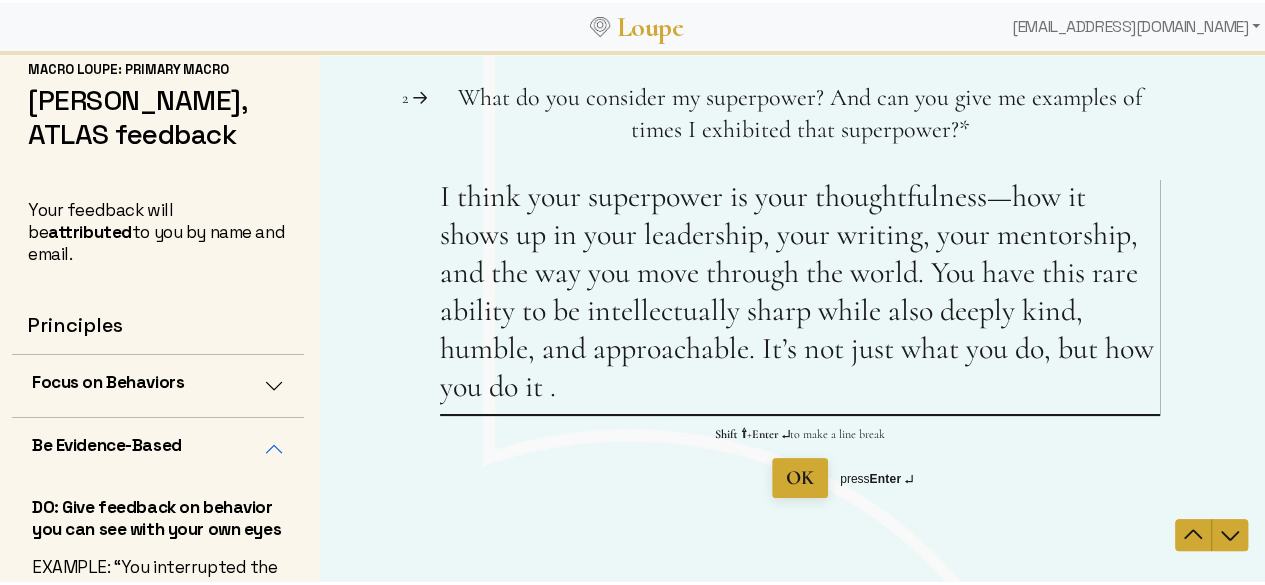 click on "I think your superpower is your thoughtfulness—how it shows up in your leadership, your writing, your mentorship, and the way you move through the world. You have this rare ability to be intellectually sharp while also deeply kind, humble, and approachable. It’s not just what you do, but how you do it ." at bounding box center (800, 296) 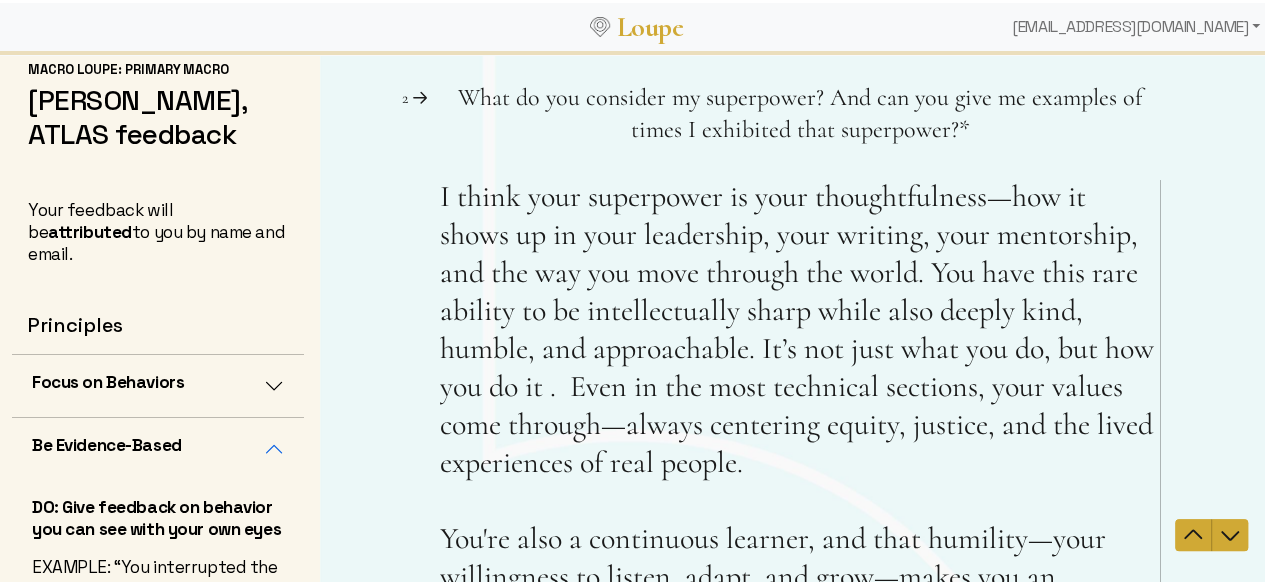 scroll, scrollTop: 50, scrollLeft: 0, axis: vertical 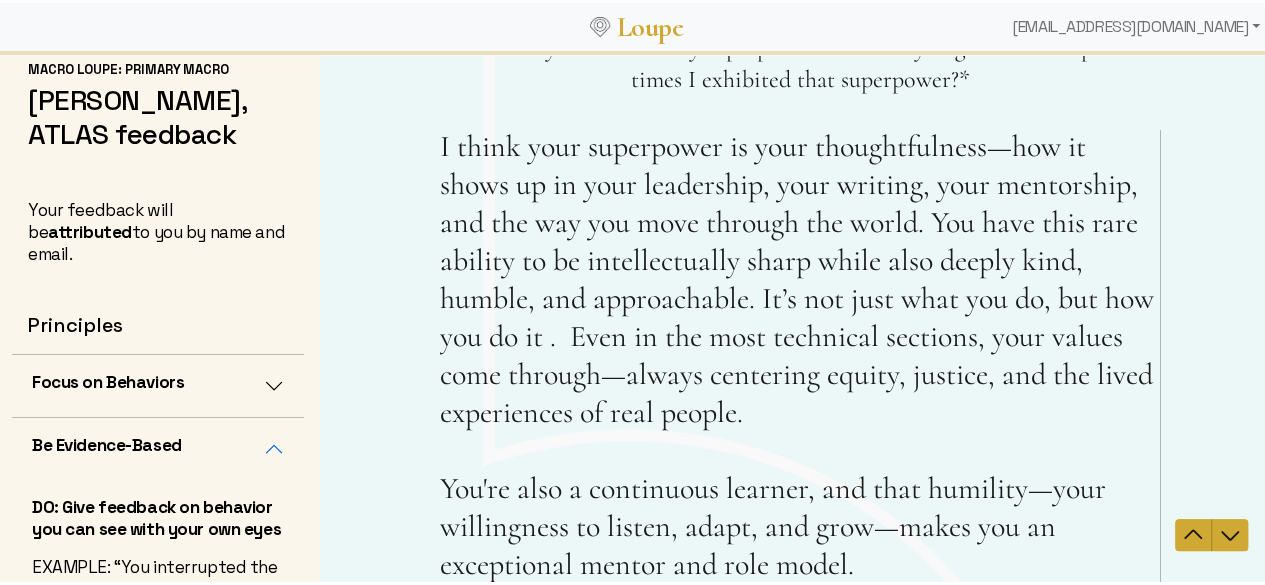 click on "I think your superpower is your thoughtfulness—how it shows up in your leadership, your writing, your mentorship, and the way you move through the world. You have this rare ability to be intellectually sharp while also deeply kind, humble, and approachable. It’s not just what you do, but how you do it .  Even in the most technical sections, your values come through—always centering equity, justice, and the lived experiences of real people.
You're also a continuous learner, and that humility—your willingness to listen, adapt, and grow—makes you an exceptional mentor and role model." at bounding box center [800, 360] 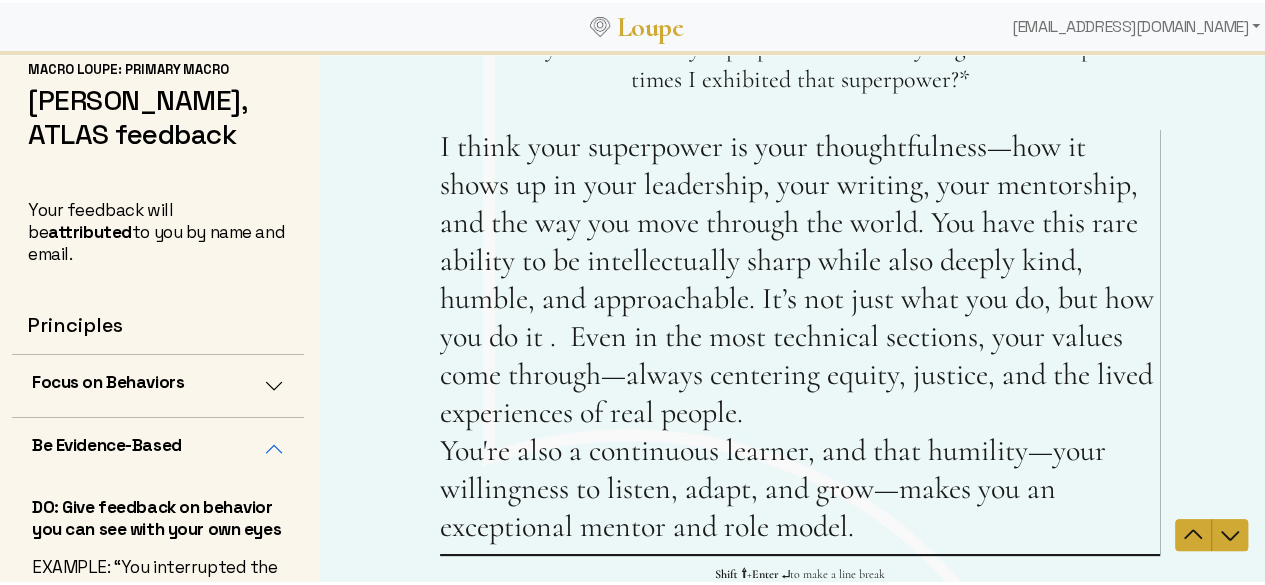 drag, startPoint x: 1091, startPoint y: 457, endPoint x: 833, endPoint y: 457, distance: 258 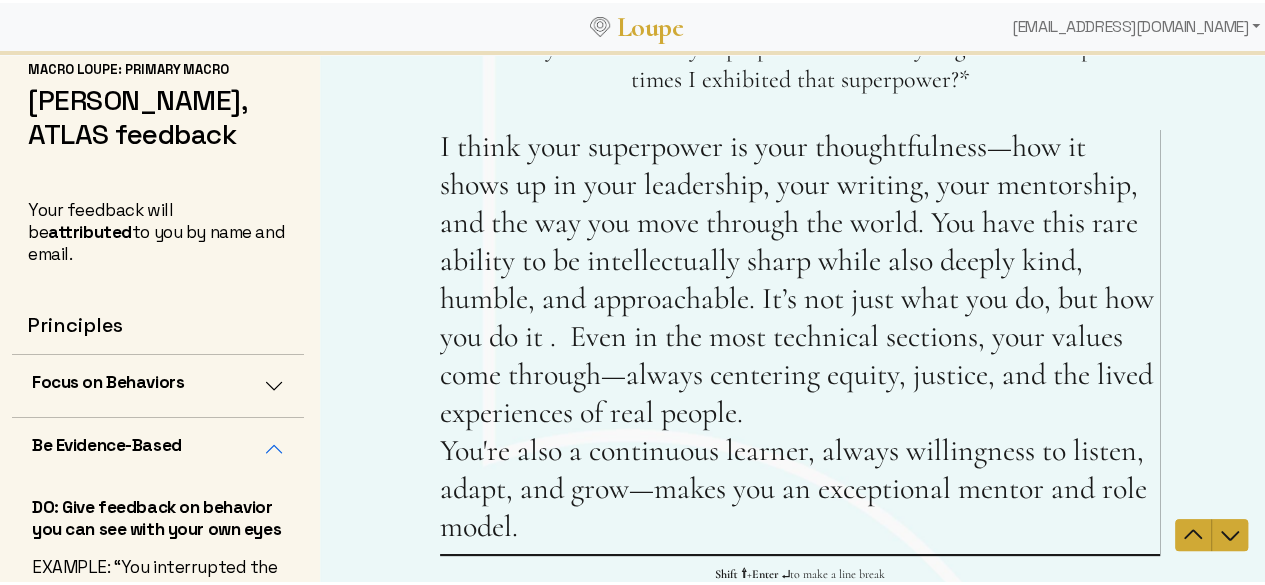 click on "I think your superpower is your thoughtfulness—how it shows up in your leadership, your writing, your mentorship, and the way you move through the world. You have this rare ability to be intellectually sharp while also deeply kind, humble, and approachable. It’s not just what you do, but how you do it .  Even in the most technical sections, your values come through—always centering equity, justice, and the lived experiences of real people.
You're also a continuous learner, always willingness to listen, adapt, and grow—makes you an exceptional mentor and role model." at bounding box center (800, 341) 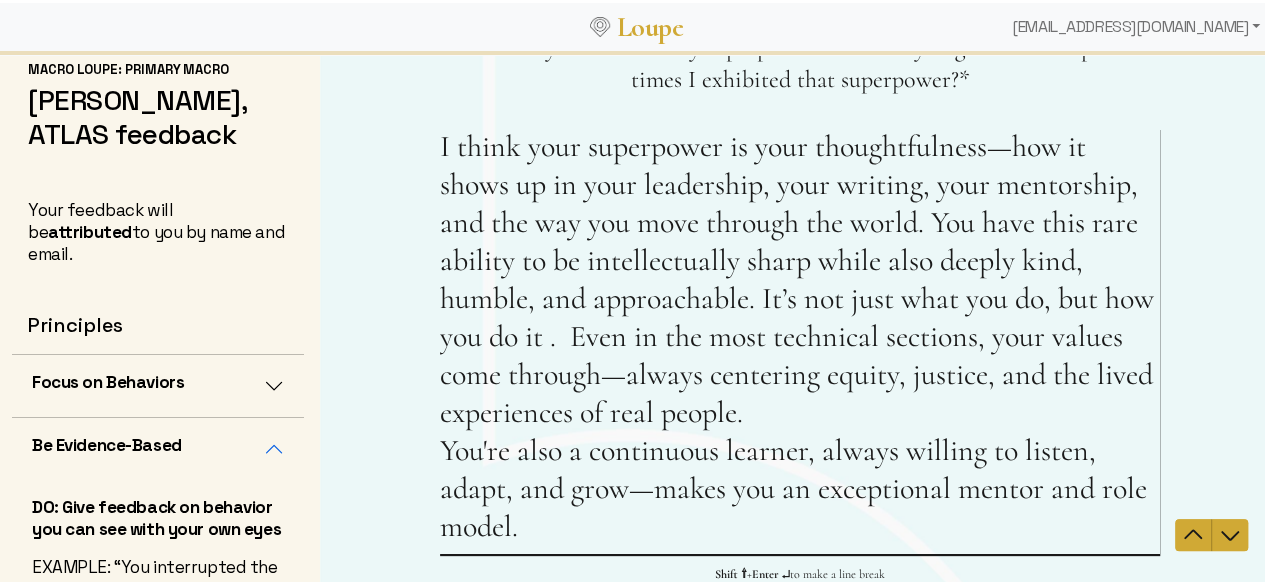 click on "I think your superpower is your thoughtfulness—how it shows up in your leadership, your writing, your mentorship, and the way you move through the world. You have this rare ability to be intellectually sharp while also deeply kind, humble, and approachable. It’s not just what you do, but how you do it .  Even in the most technical sections, your values come through—always centering equity, justice, and the lived experiences of real people.
You're also a continuous learner, always willing to listen, adapt, and grow—makes you an exceptional mentor and role model." at bounding box center [800, 341] 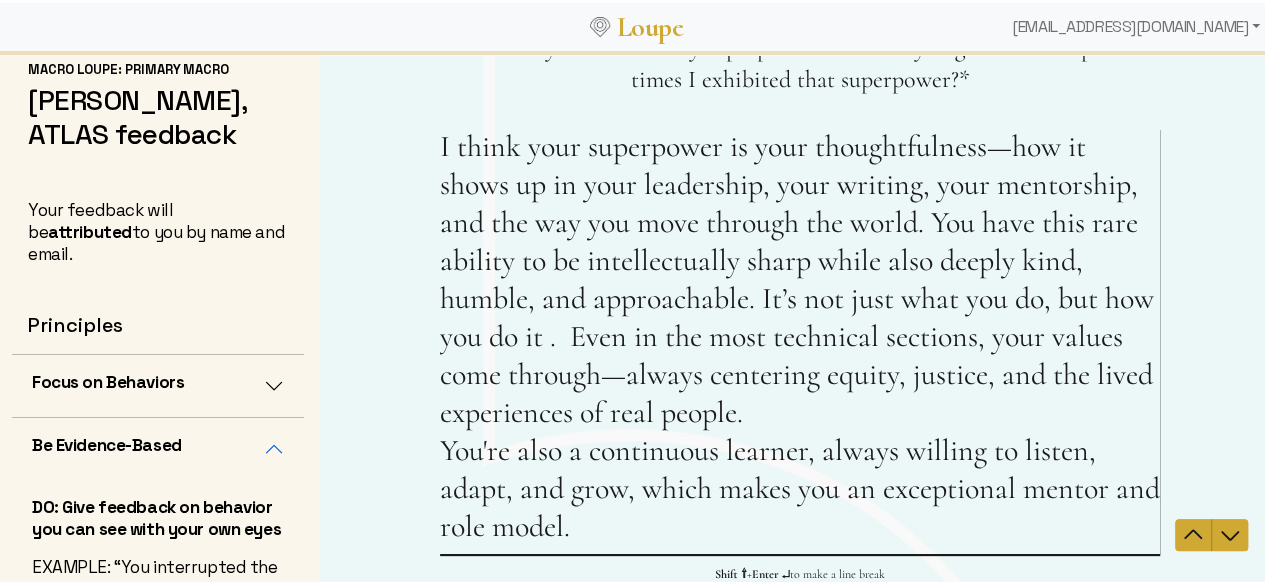 scroll, scrollTop: 127, scrollLeft: 0, axis: vertical 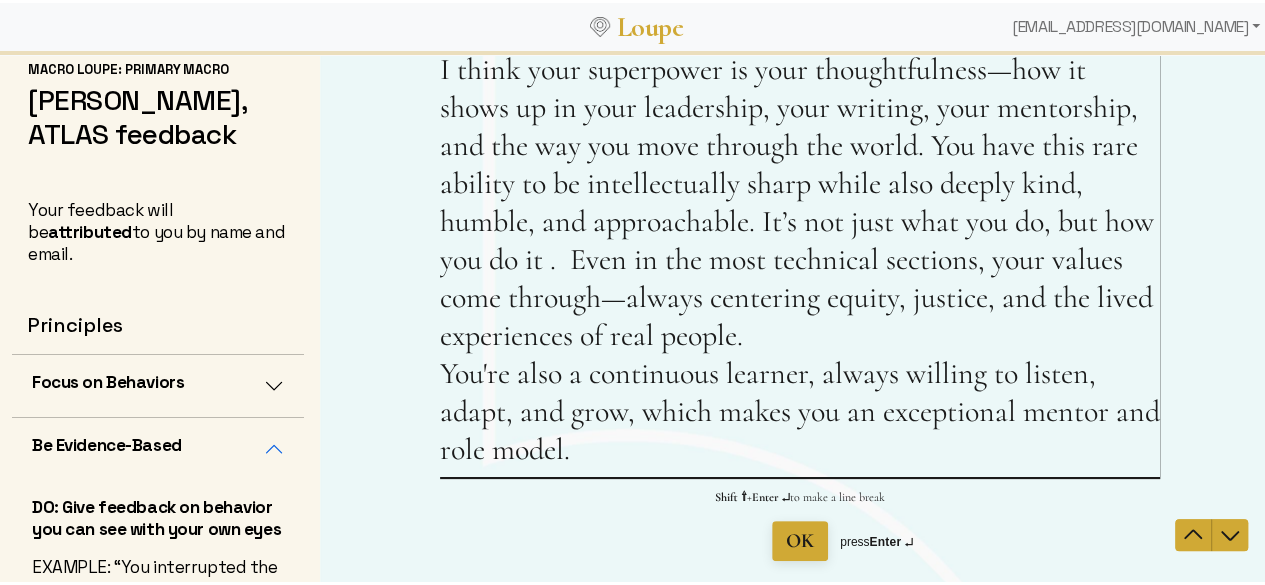 type on "I think your superpower is your thoughtfulness—how it shows up in your leadership, your writing, your mentorship, and the way you move through the world. You have this rare ability to be intellectually sharp while also deeply kind, humble, and approachable. It’s not just what you do, but how you do it .  Even in the most technical sections, your values come through—always centering equity, justice, and the lived experiences of real people.
You're also a continuous learner, always willing to listen, adapt, and grow, which makes you an exceptional mentor and role model." 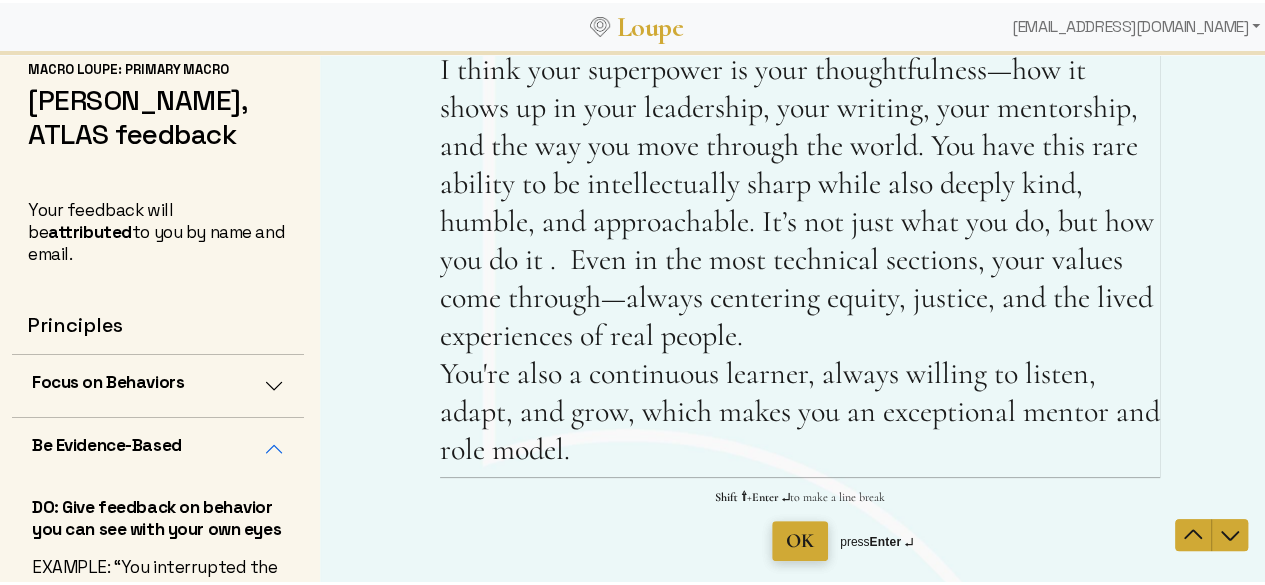 click on "OK" at bounding box center [800, 541] 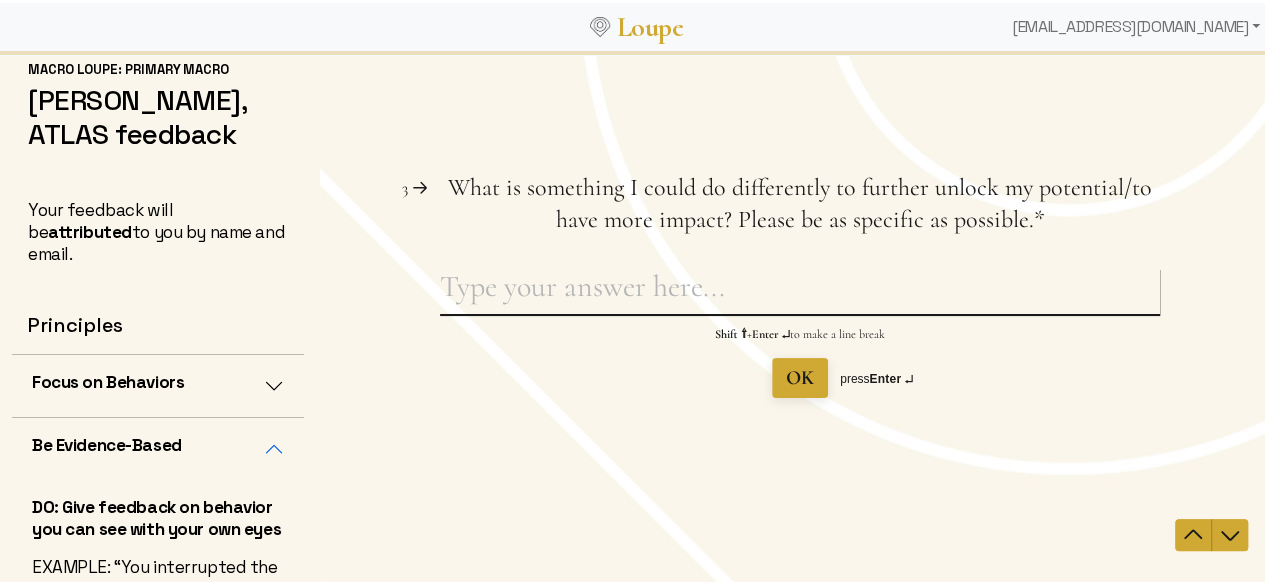 scroll, scrollTop: 0, scrollLeft: 0, axis: both 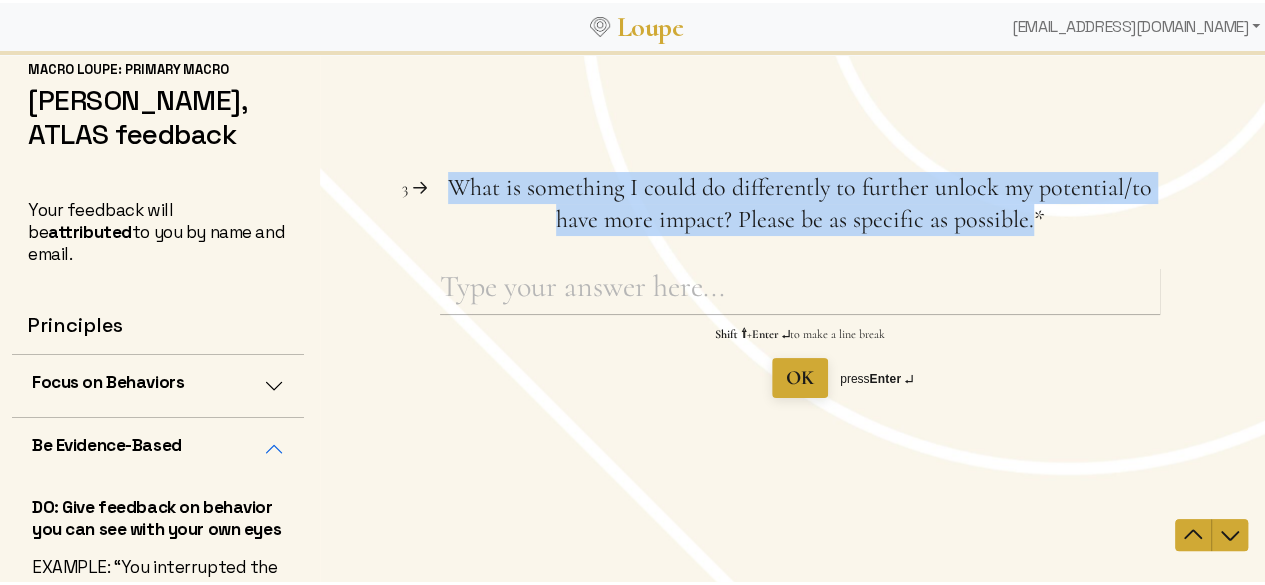 drag, startPoint x: 1025, startPoint y: 217, endPoint x: 445, endPoint y: 174, distance: 581.5918 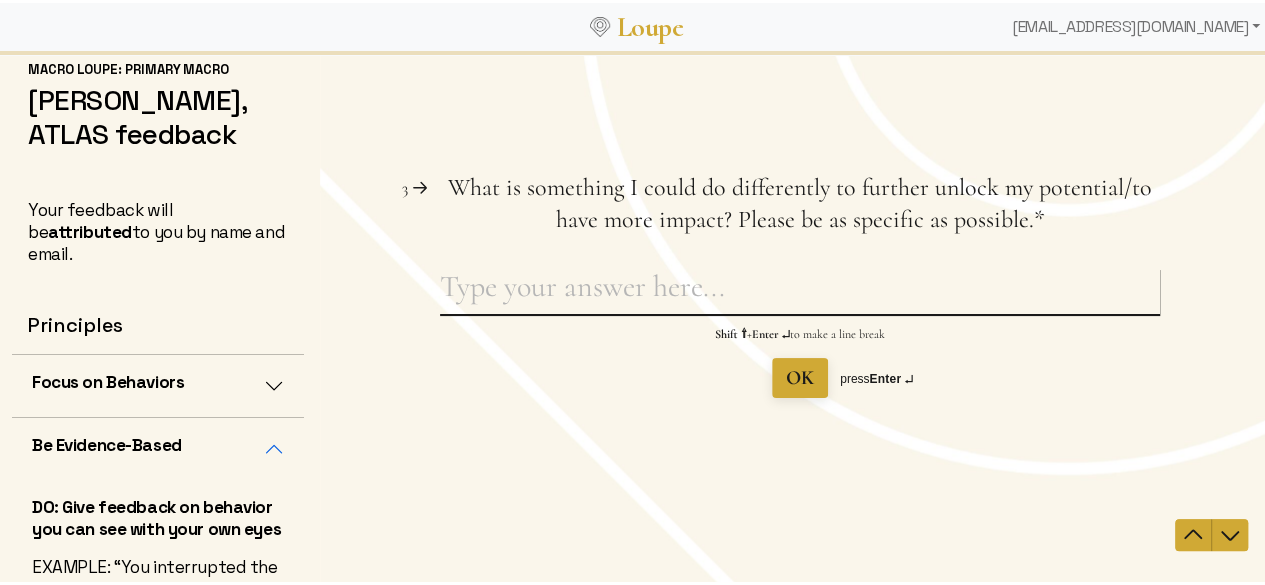 click on "What is something I could do differently to further unlock my potential/to have more impact? Please be as specific as possible.  This question is required." at bounding box center [800, 291] 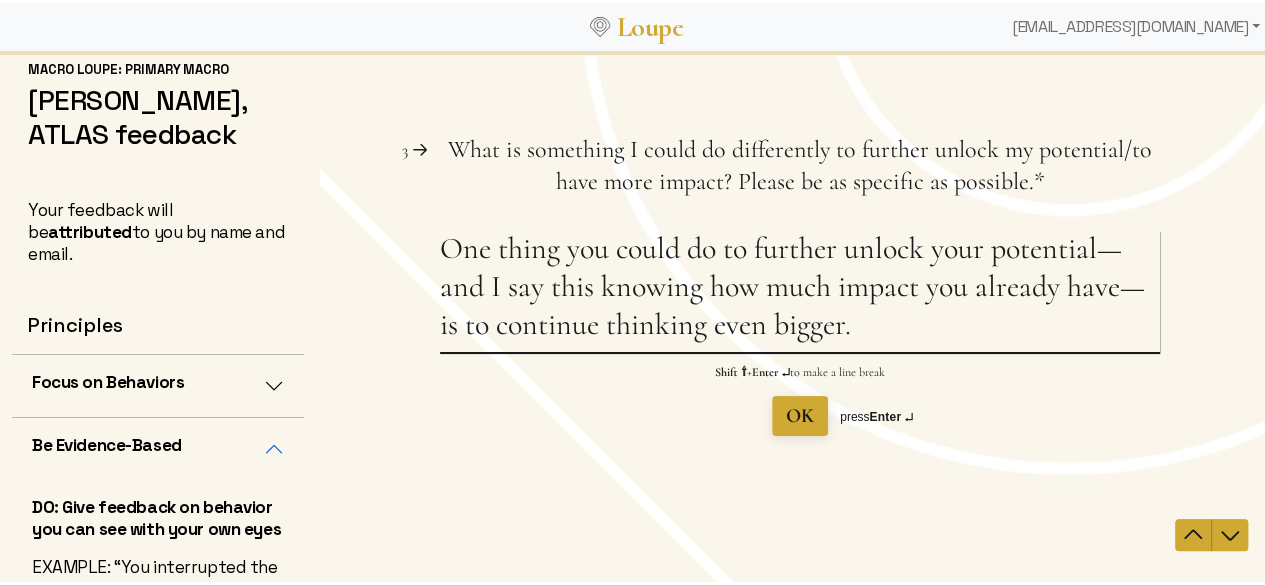 paste on "Even if you start small, continue to set your sights high. The scale of your impact is only limited by how big you dare to dream.
Also, keep putting yourself in rooms of power—those spaces where key decisions about research, funding, and policy are made—because your voice, your perspective, and your leadership are so needed there." 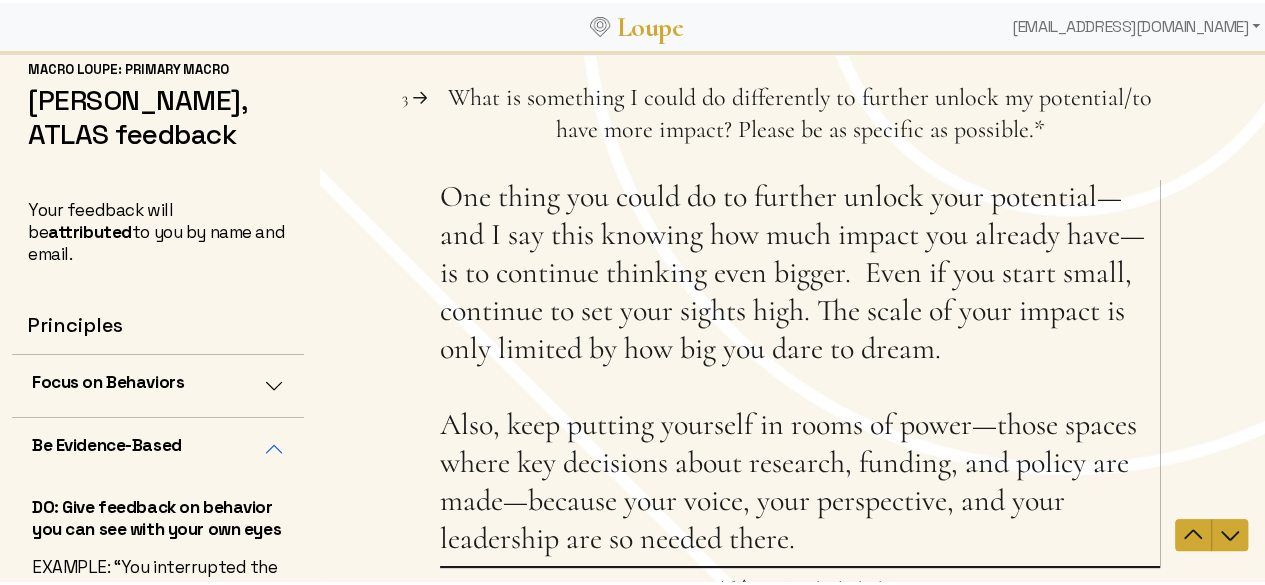 click on "One thing you could do to further unlock your potential—and I say this knowing how much impact you already have—is to continue thinking even bigger.  Even if you start small, continue to set your sights high. The scale of your impact is only limited by how big you dare to dream.
Also, keep putting yourself in rooms of power—those spaces where key decisions about research, funding, and policy are made—because your voice, your perspective, and your leadership are so needed there." at bounding box center (800, 372) 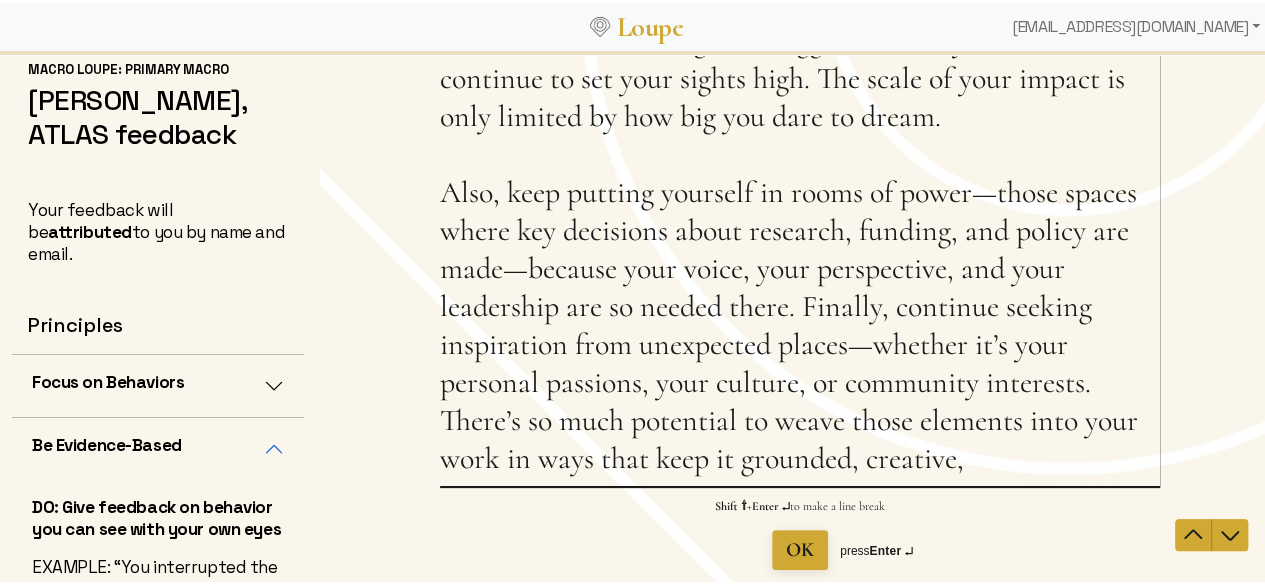 scroll, scrollTop: 230, scrollLeft: 0, axis: vertical 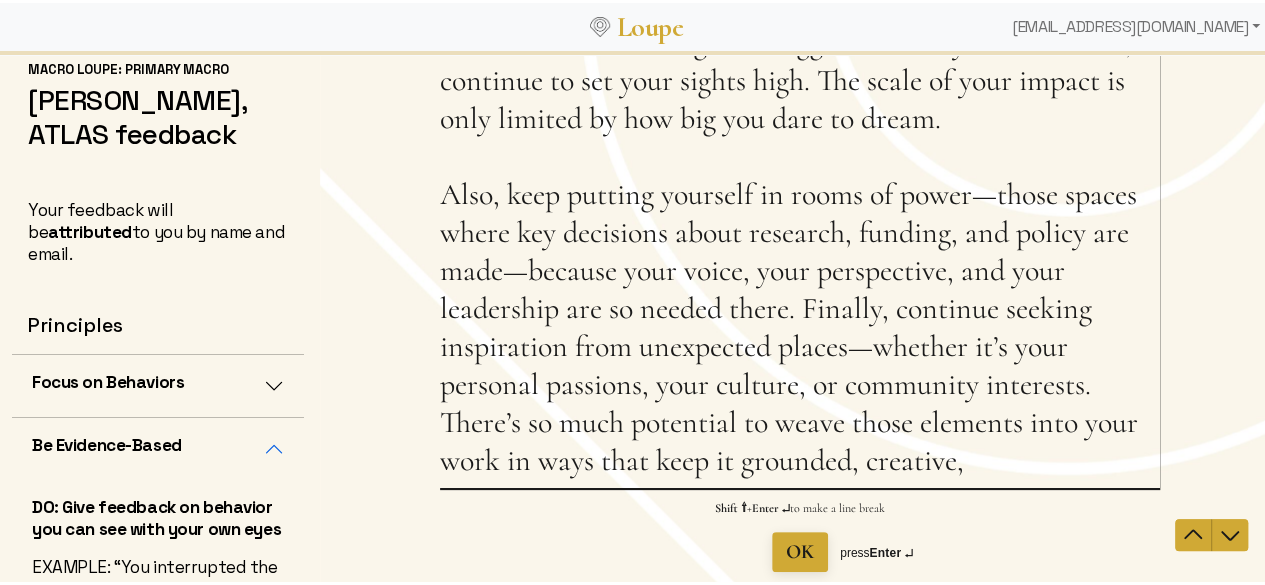 click on "One thing you could do to further unlock your potential—and I say this knowing how much impact you already have—is to continue thinking even bigger.  Even if you start small, continue to set your sights high. The scale of your impact is only limited by how big you dare to dream.
Also, keep putting yourself in rooms of power—those spaces where key decisions about research, funding, and policy are made—because your voice, your perspective, and your leadership are so needed there. Finally, continue seeking inspiration from unexpected places—whether it’s your personal passions, your culture, or community interests. There’s so much potential to weave those elements into your work in ways that keep it grounded, creative," at bounding box center (800, 218) 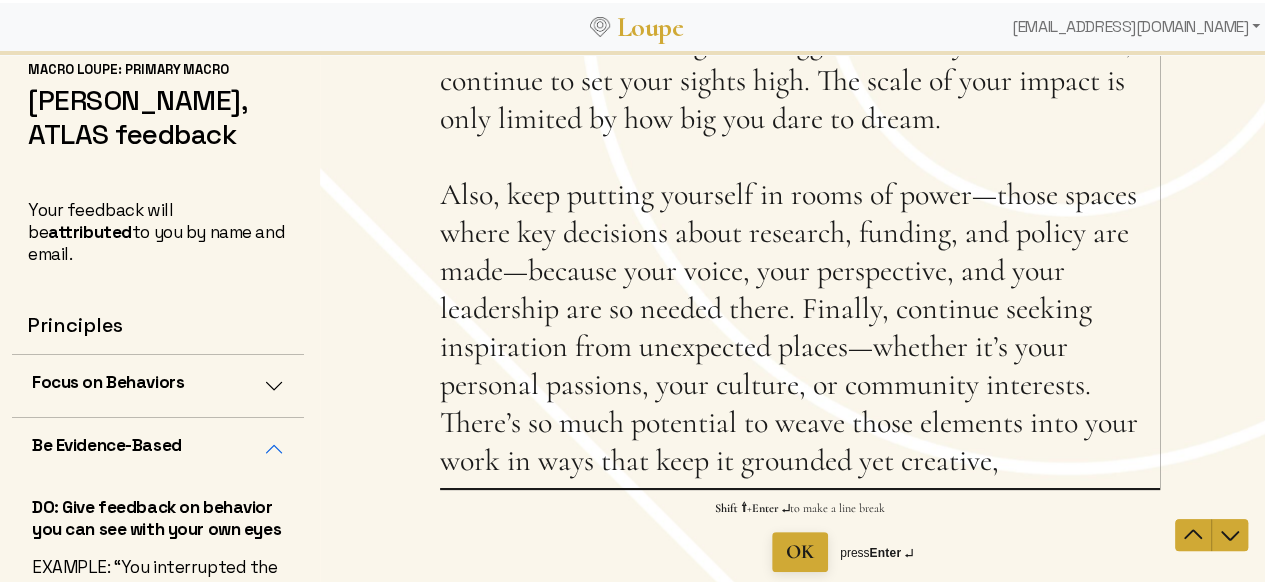 click on "One thing you could do to further unlock your potential—and I say this knowing how much impact you already have—is to continue thinking even bigger.  Even if you start small, continue to set your sights high. The scale of your impact is only limited by how big you dare to dream.
Also, keep putting yourself in rooms of power—those spaces where key decisions about research, funding, and policy are made—because your voice, your perspective, and your leadership are so needed there. Finally, continue seeking inspiration from unexpected places—whether it’s your personal passions, your culture, or community interests. There’s so much potential to weave those elements into your work in ways that keep it grounded yet creative," at bounding box center [800, 218] 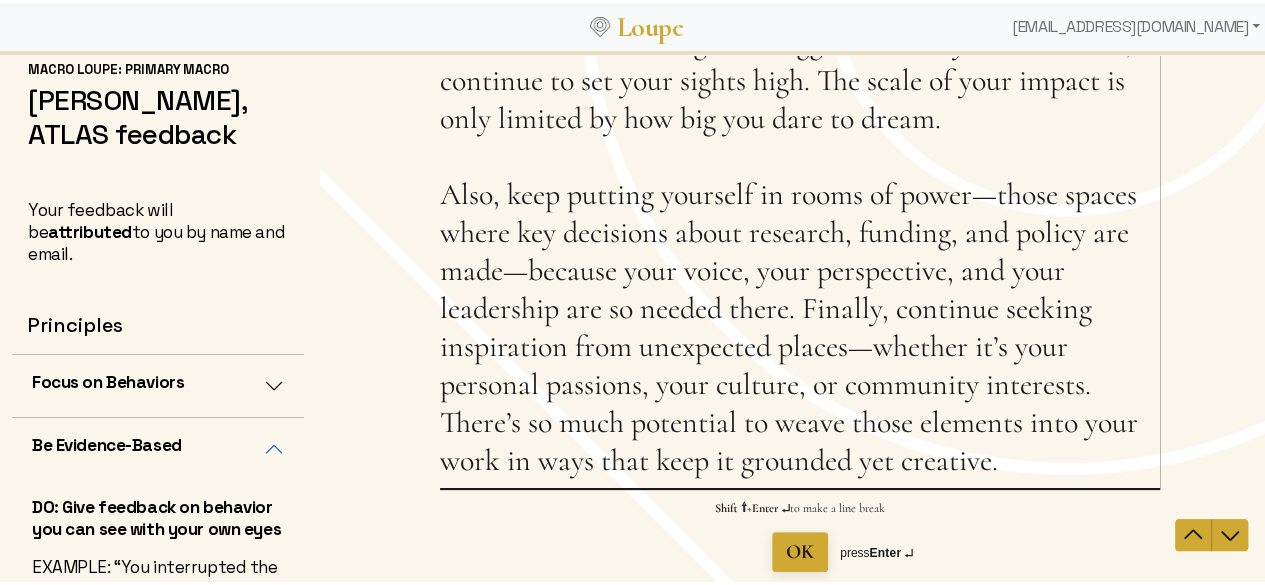 paste on "And of course, continue doing what you already do so well: building trust and nurturing meaningful relationships in community" 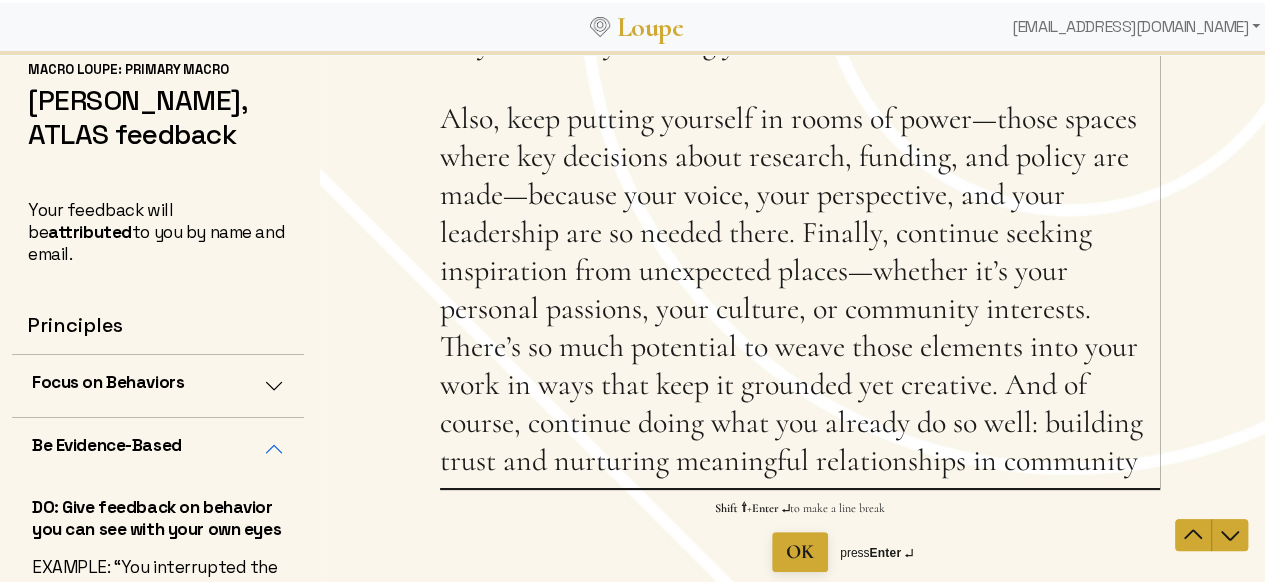 scroll, scrollTop: 296, scrollLeft: 0, axis: vertical 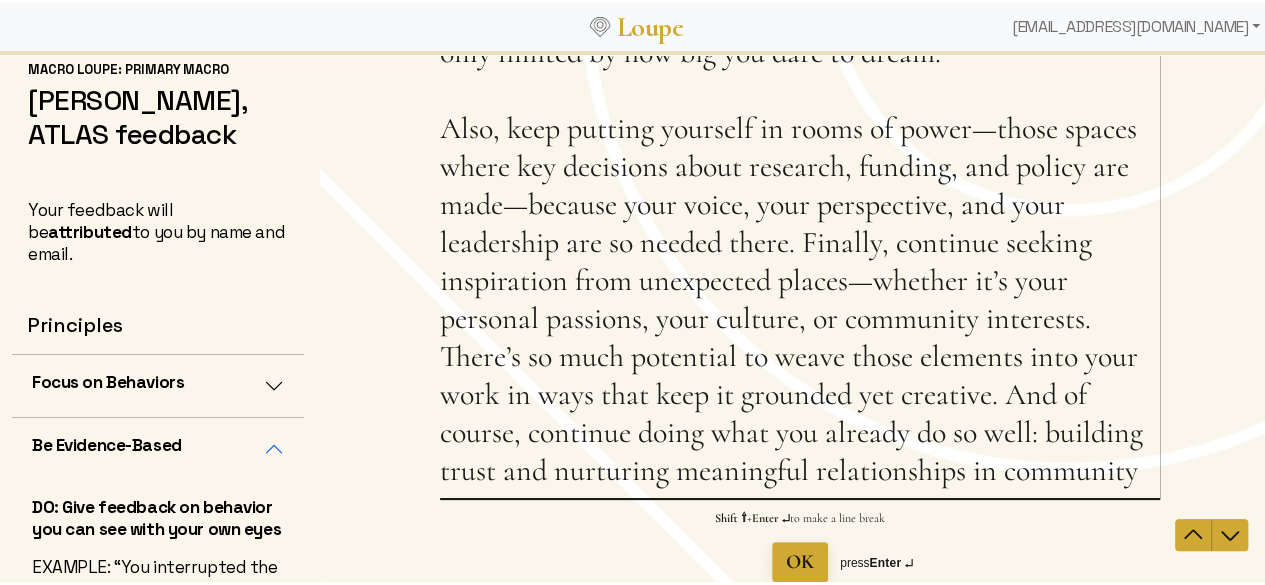 click on "One thing you could do to further unlock your potential—and I say this knowing how much impact you already have—is to continue thinking even bigger.  Even if you start small, continue to set your sights high. The scale of your impact is only limited by how big you dare to dream.
Also, keep putting yourself in rooms of power—those spaces where key decisions about research, funding, and policy are made—because your voice, your perspective, and your leadership are so needed there. Finally, continue seeking inspiration from unexpected places—whether it’s your personal passions, your culture, or community interests. There’s so much potential to weave those elements into your work in ways that keep it grounded yet creative. And of course, continue doing what you already do so well: building trust and nurturing meaningful relationships in community" at bounding box center (800, 190) 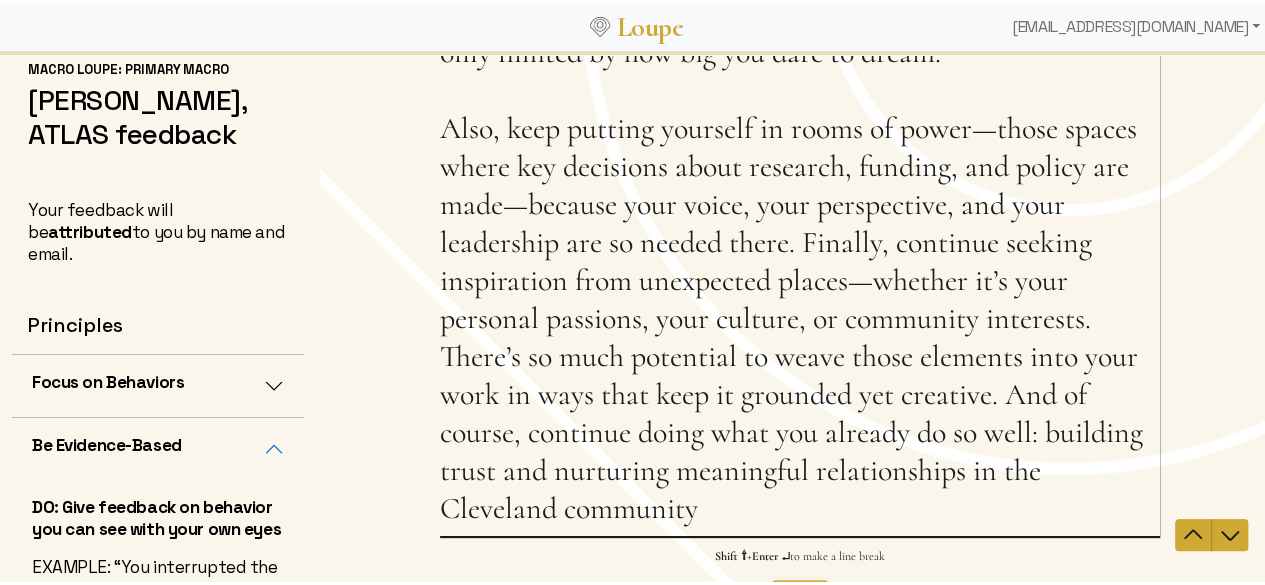 click on "One thing you could do to further unlock your potential—and I say this knowing how much impact you already have—is to continue thinking even bigger.  Even if you start small, continue to set your sights high. The scale of your impact is only limited by how big you dare to dream.
Also, keep putting yourself in rooms of power—those spaces where key decisions about research, funding, and policy are made—because your voice, your perspective, and your leadership are so needed there. Finally, continue seeking inspiration from unexpected places—whether it’s your personal passions, your culture, or community interests. There’s so much potential to weave those elements into your work in ways that keep it grounded yet creative. And of course, continue doing what you already do so well: building trust and nurturing meaningful relationships in the Cleveland community" at bounding box center (800, 209) 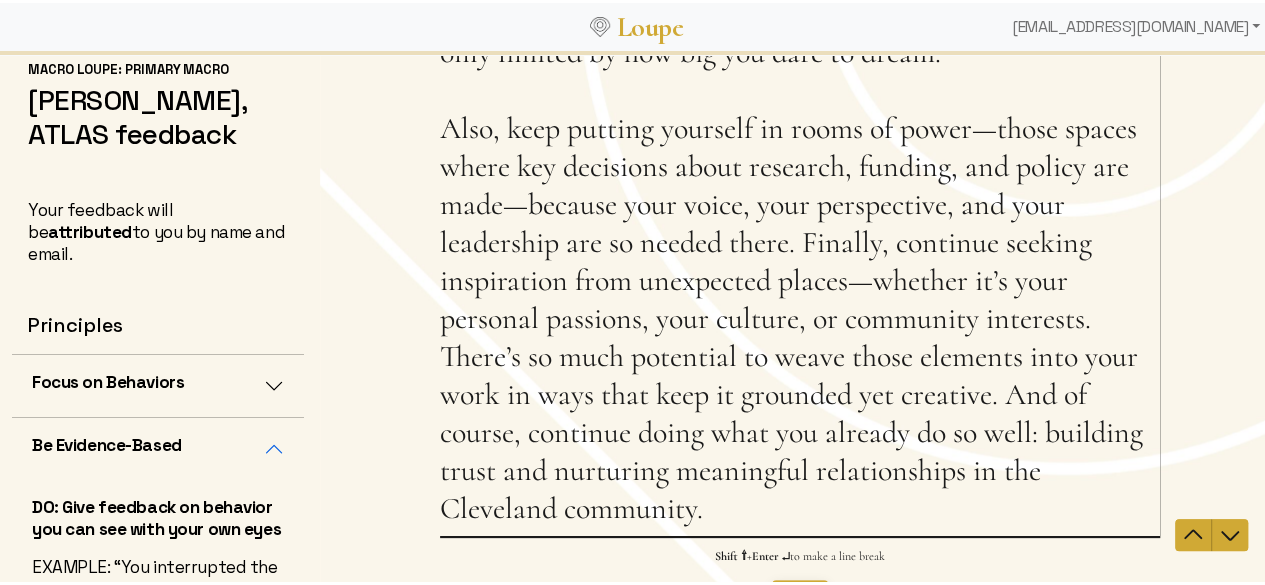type on "One thing you could do to further unlock your potential—and I say this knowing how much impact you already have—is to continue thinking even bigger.  Even if you start small, continue to set your sights high. The scale of your impact is only limited by how big you dare to dream.
Also, keep putting yourself in rooms of power—those spaces where key decisions about research, funding, and policy are made—because your voice, your perspective, and your leadership are so needed there. Finally, continue seeking inspiration from unexpected places—whether it’s your personal passions, your culture, or community interests. There’s so much potential to weave those elements into your work in ways that keep it grounded yet creative. And of course, continue doing what you already do so well: building trust and nurturing meaningful relationships in the Cleveland community." 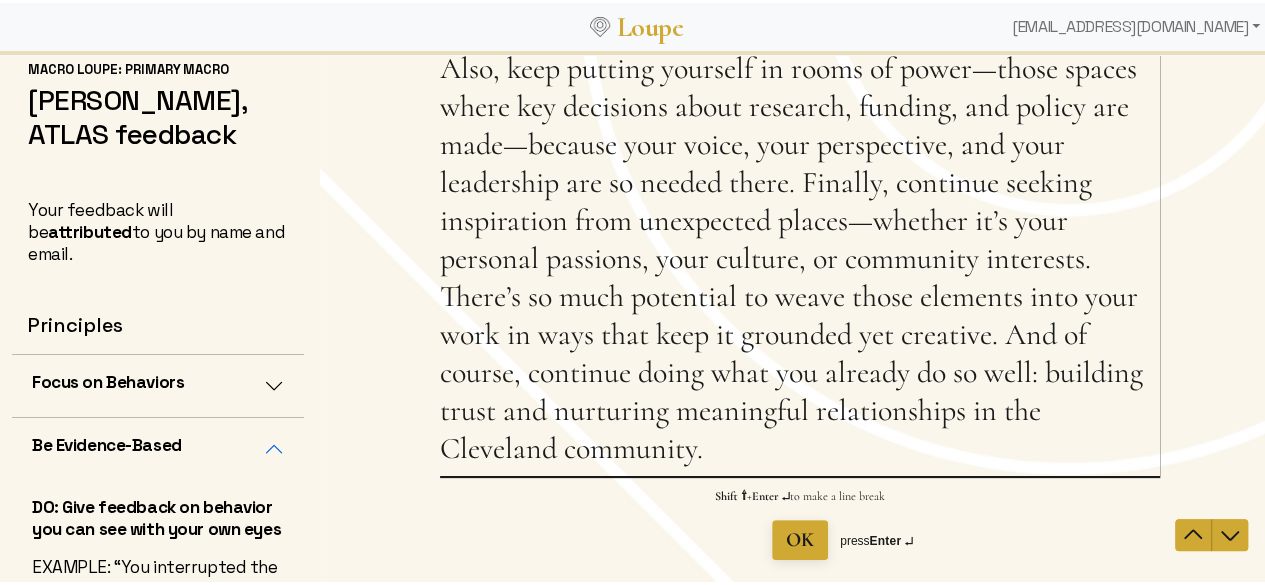 scroll, scrollTop: 411, scrollLeft: 0, axis: vertical 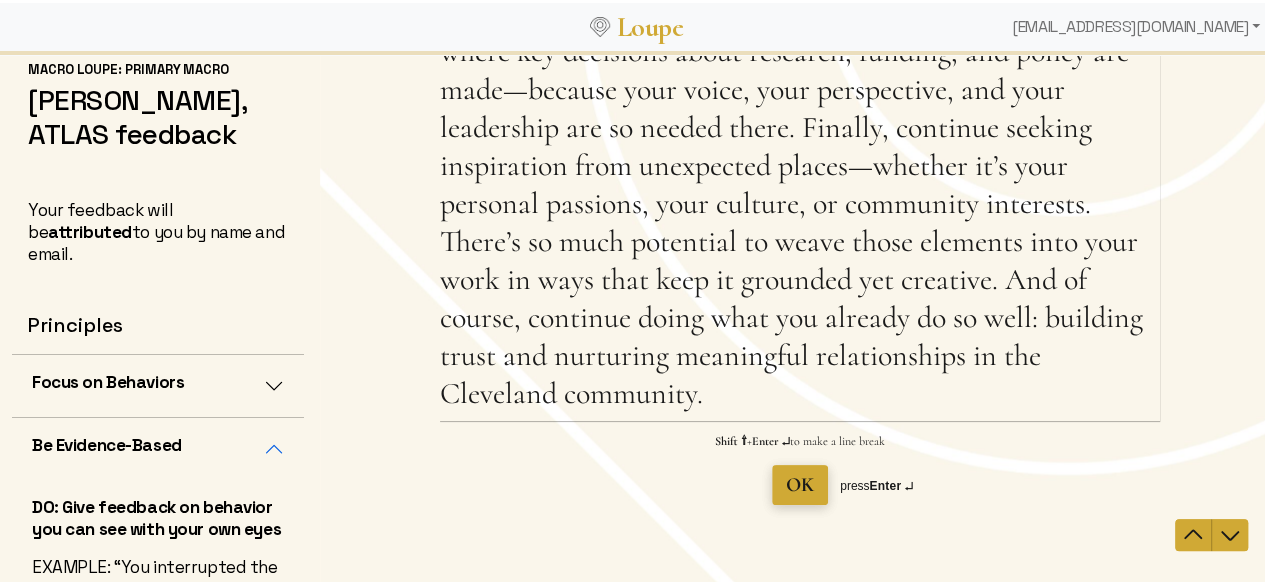 click on "OK" at bounding box center [800, 485] 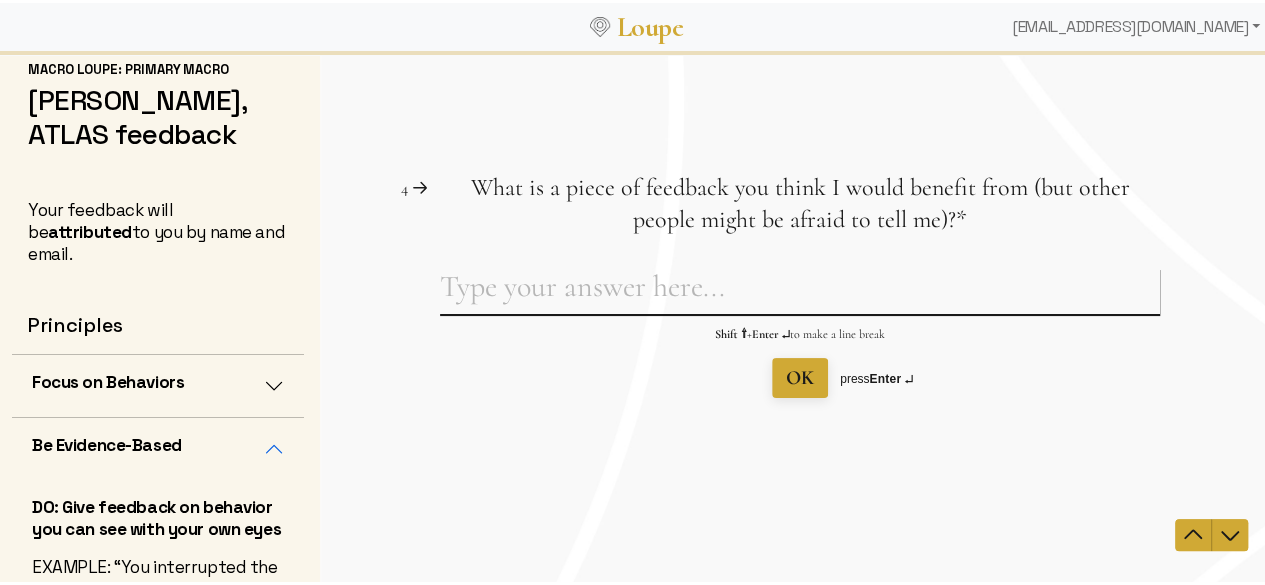 scroll, scrollTop: 0, scrollLeft: 0, axis: both 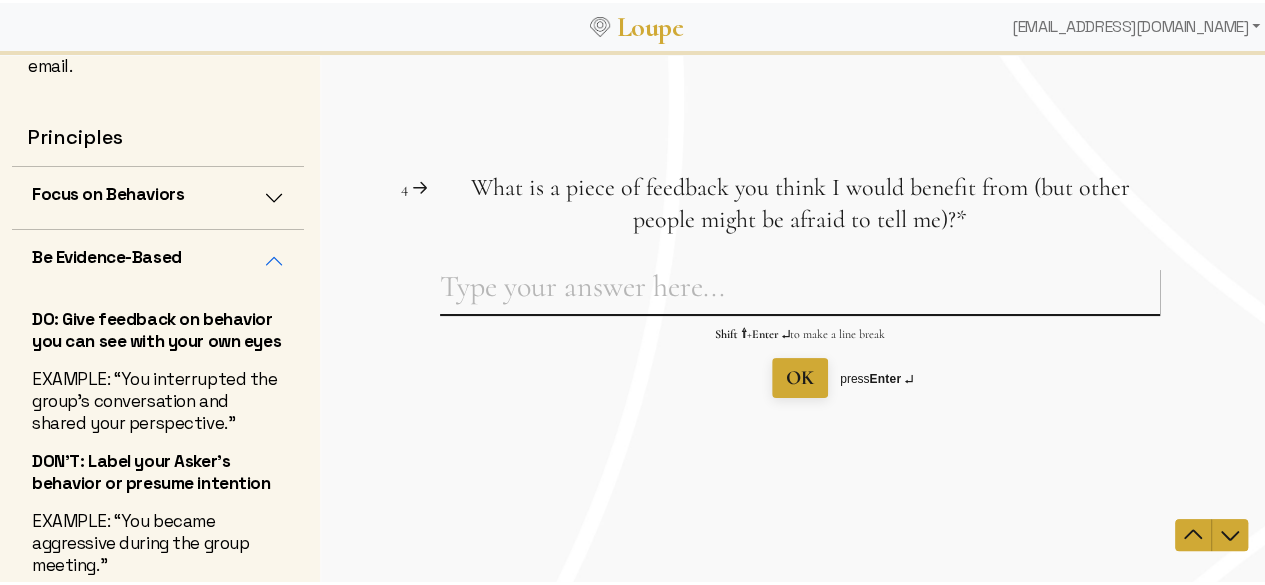 click on "What is a piece of feedback you think I would benefit from (but other people might be afraid to tell me)?  This question is required." at bounding box center (800, 291) 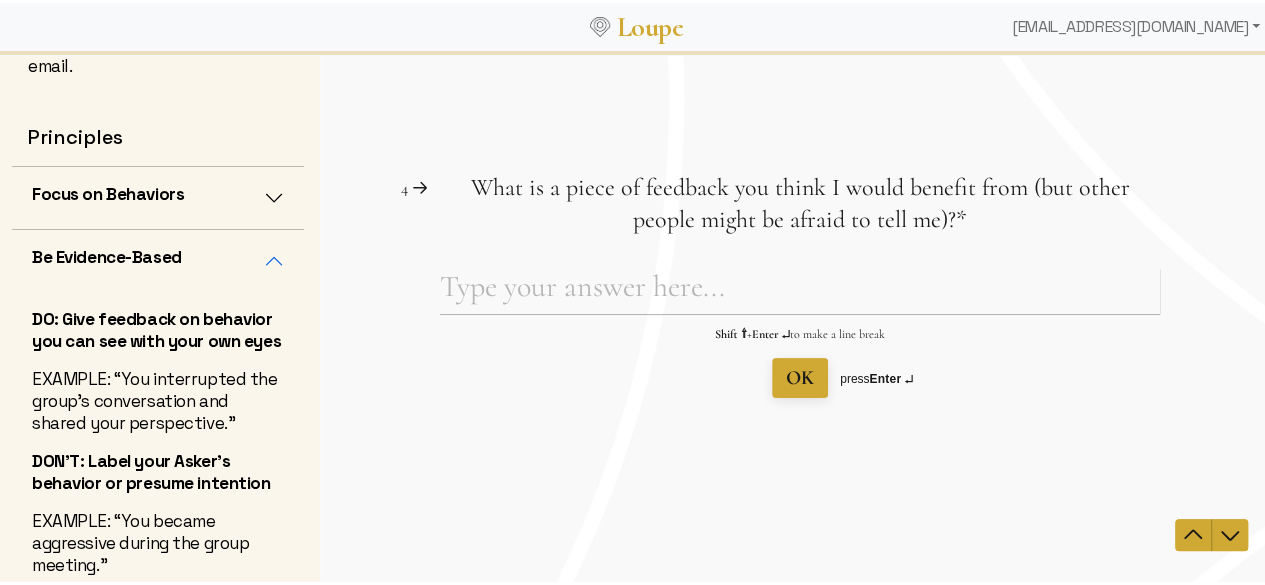 drag, startPoint x: 917, startPoint y: 219, endPoint x: 438, endPoint y: 163, distance: 482.2624 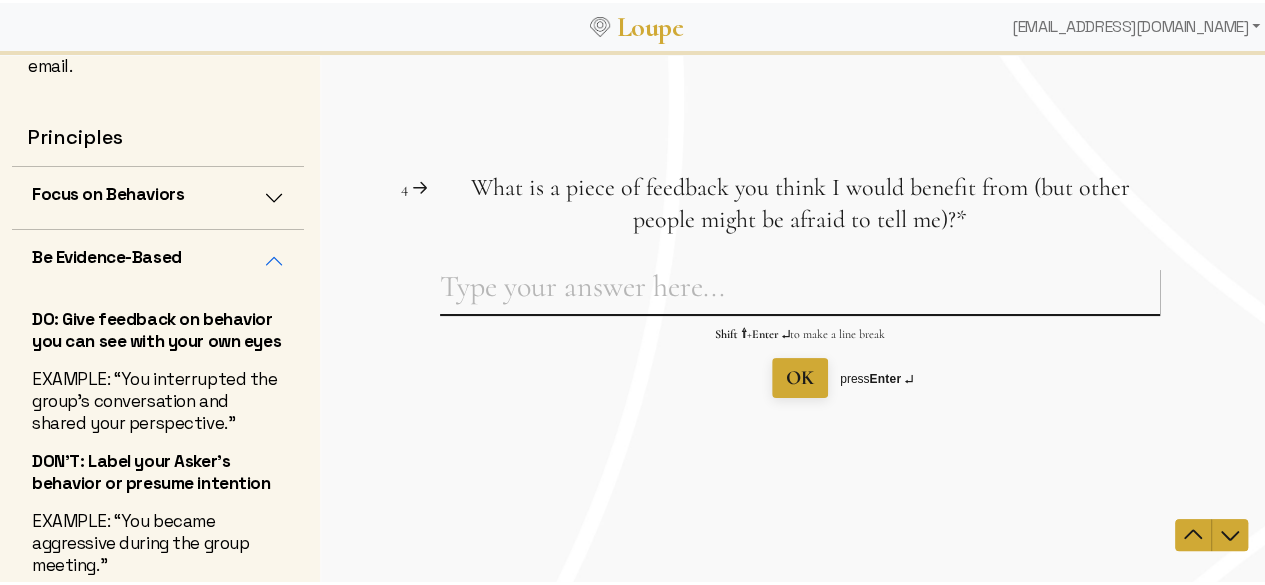 click on "What is a piece of feedback you think I would benefit from (but other people might be afraid to tell me)?  This question is required." at bounding box center [800, 291] 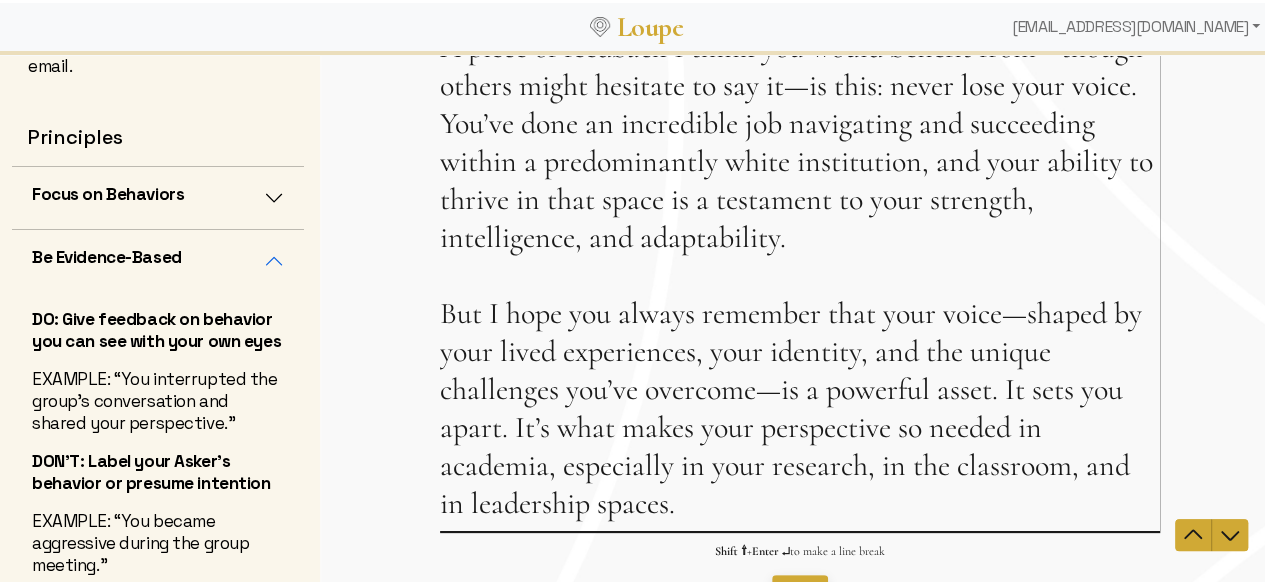 scroll, scrollTop: 222, scrollLeft: 0, axis: vertical 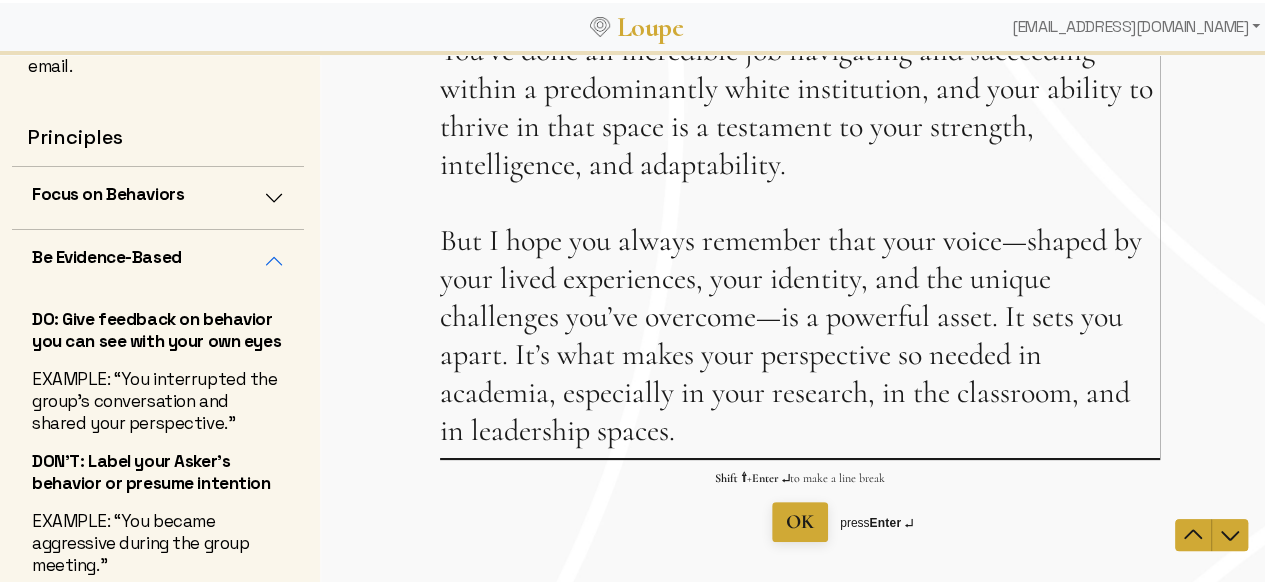 type on "A piece of feedback I think you would benefit from—though others might hesitate to say it—is this: never lose your voice. You’ve done an incredible job navigating and succeeding within a predominantly white institution, and your ability to thrive in that space is a testament to your strength, intelligence, and adaptability.
But I hope you always remember that your voice—shaped by your lived experiences, your identity, and the unique challenges you’ve overcome—is a powerful asset. It sets you apart. It’s what makes your perspective so needed in academia, especially in your research, in the classroom, and in leadership spaces." 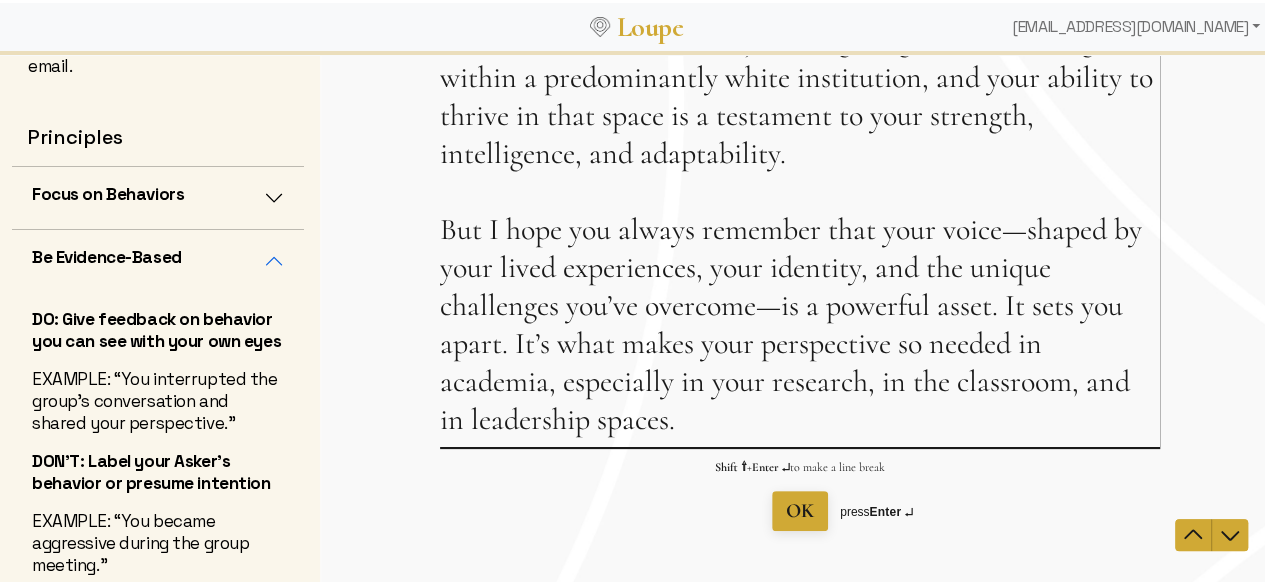 scroll, scrollTop: 234, scrollLeft: 0, axis: vertical 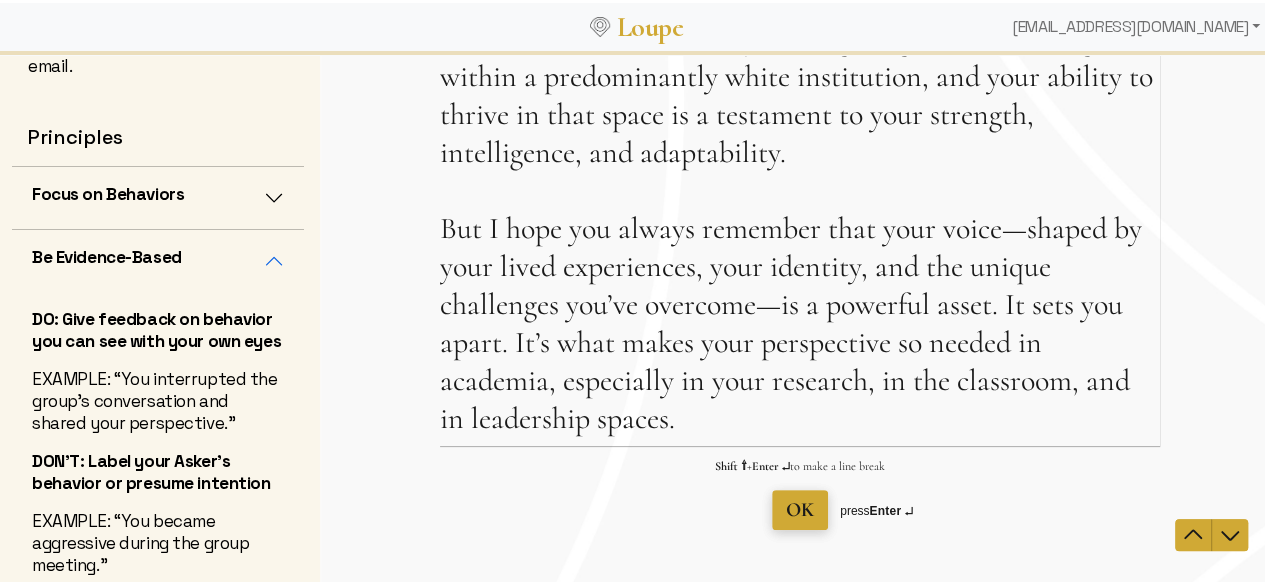 click on "OK" at bounding box center (800, 510) 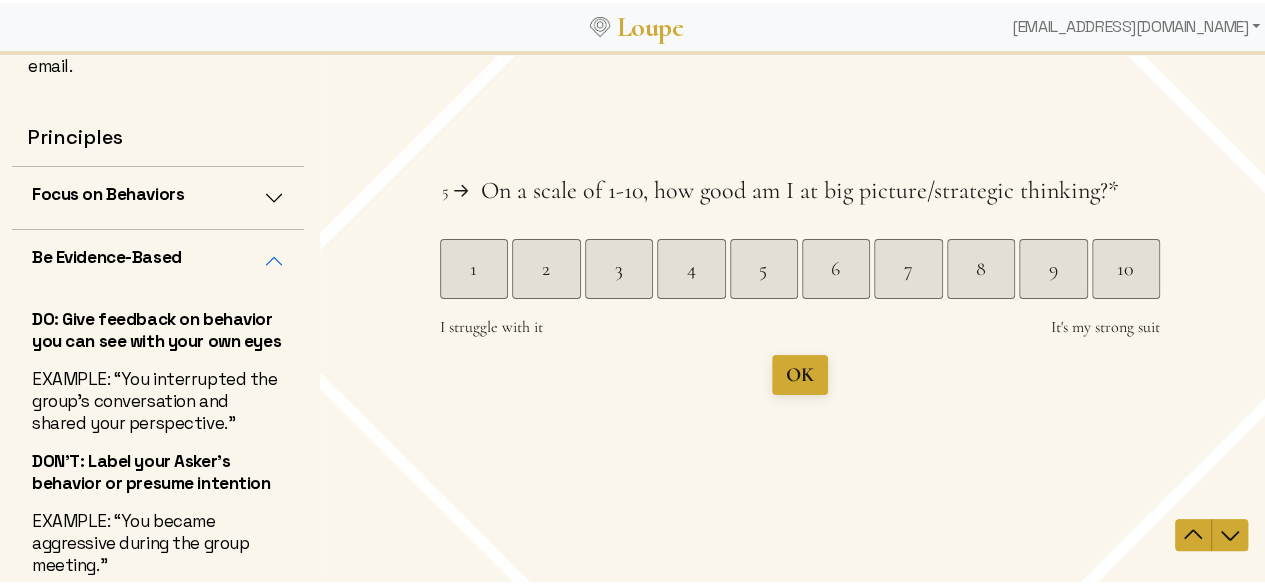 scroll, scrollTop: 0, scrollLeft: 0, axis: both 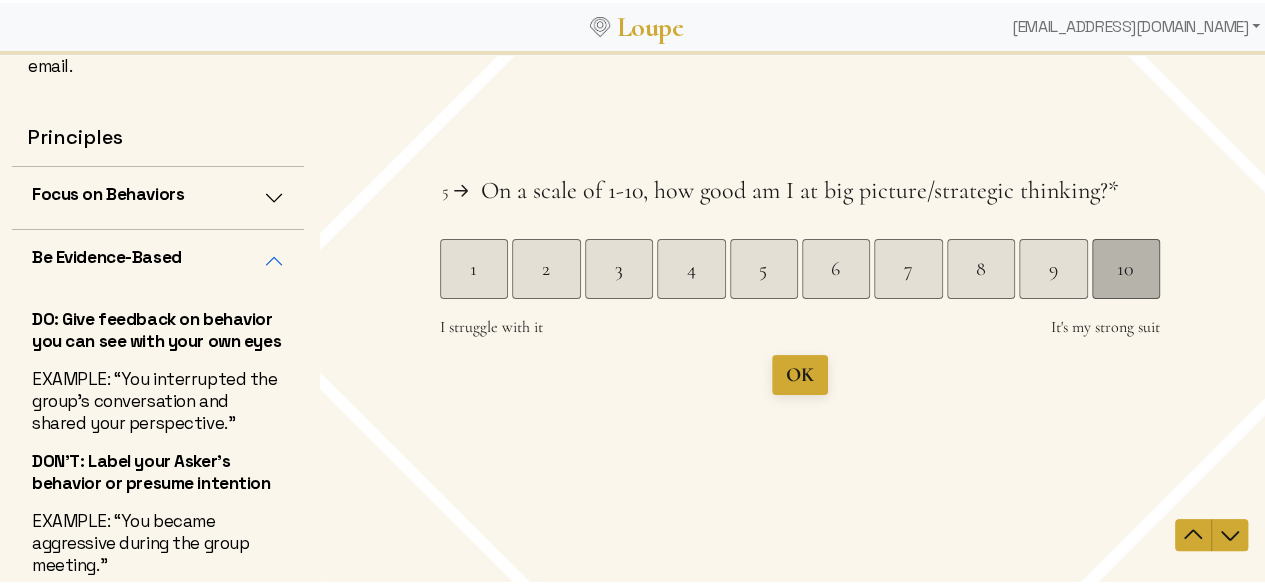 click on "10" at bounding box center (1125, 269) 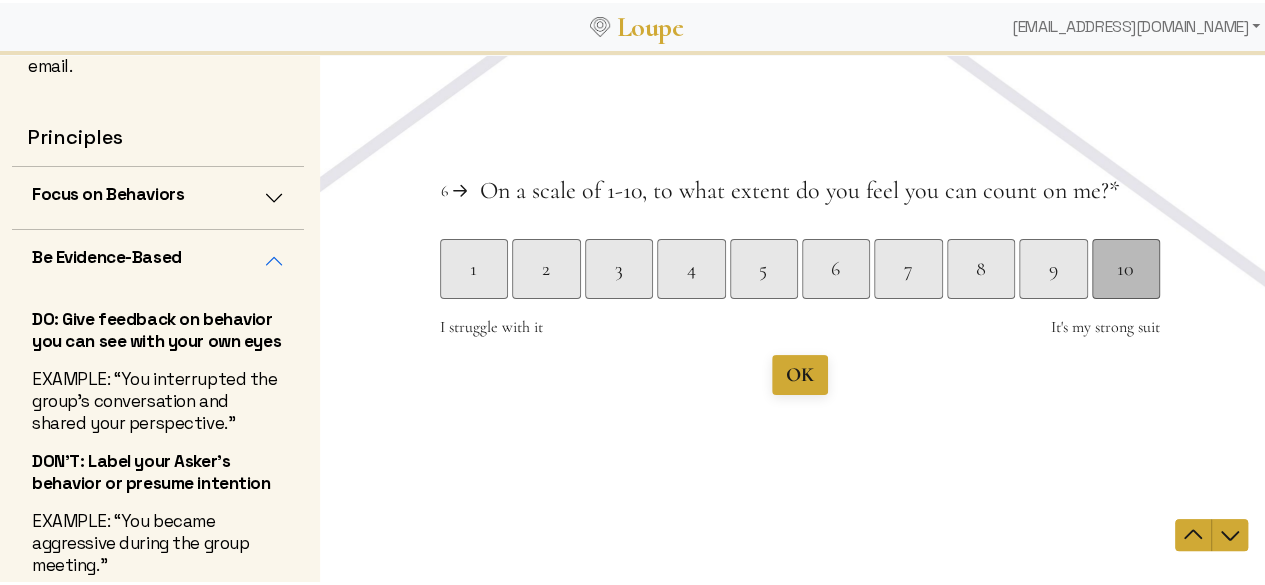 click on "10" at bounding box center (1125, 269) 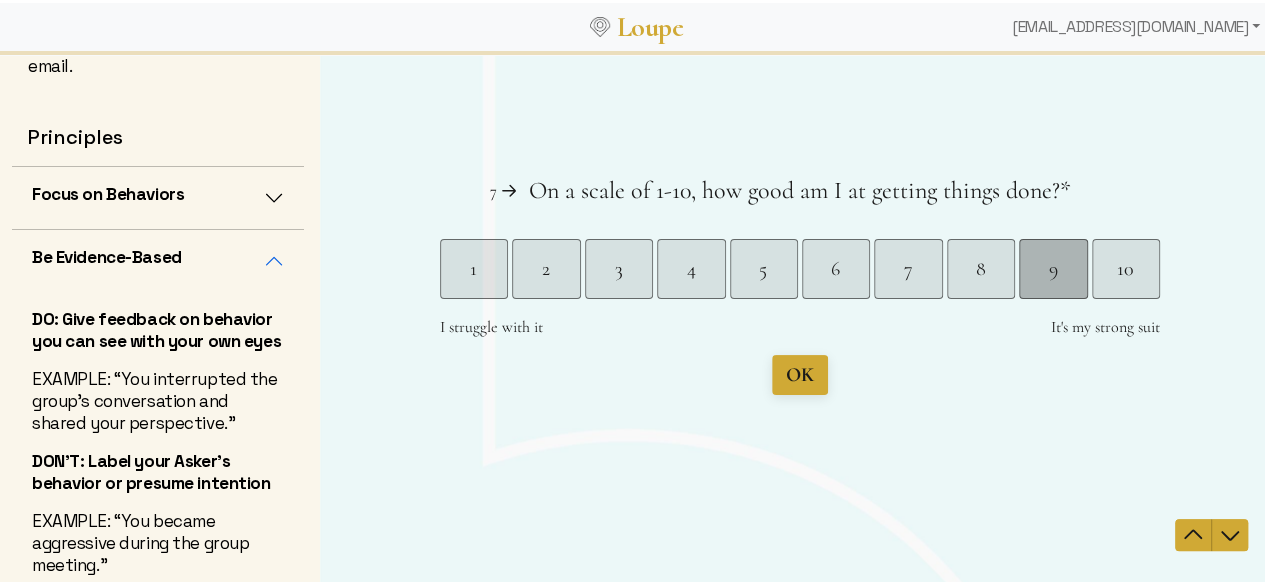click on "9" at bounding box center [1053, 269] 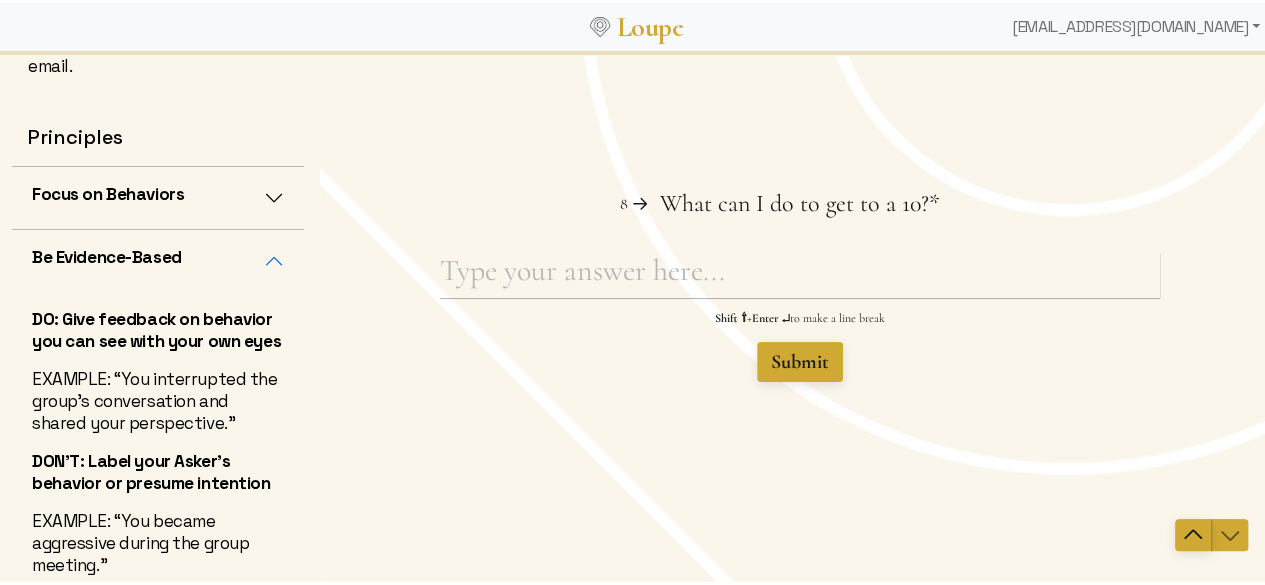 click 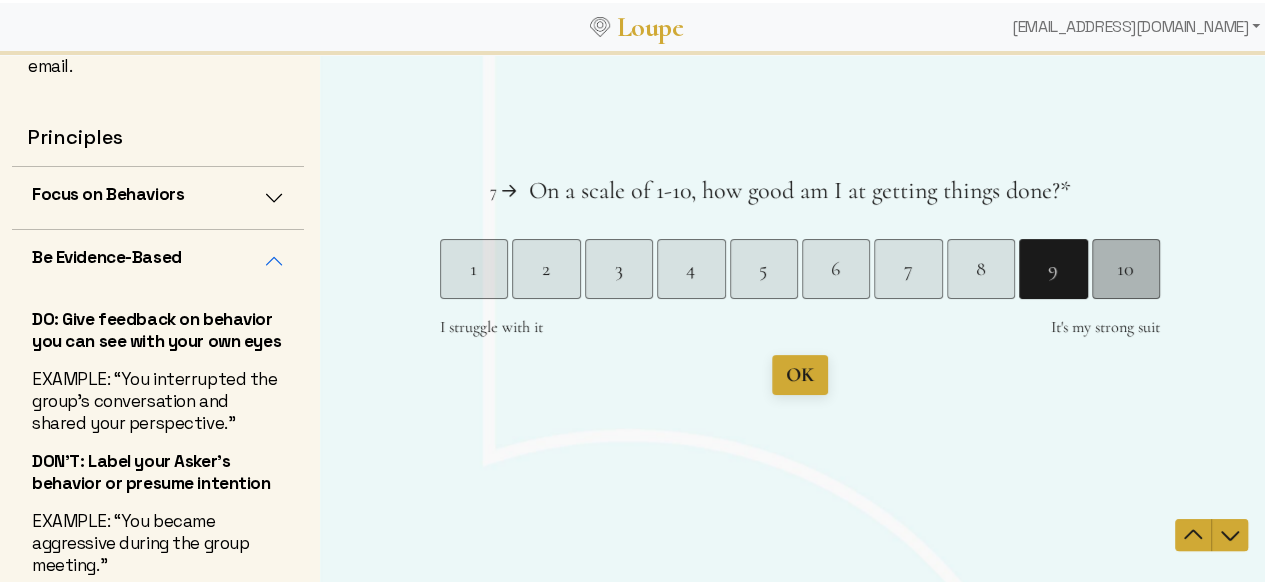 click on "10" at bounding box center [1125, 269] 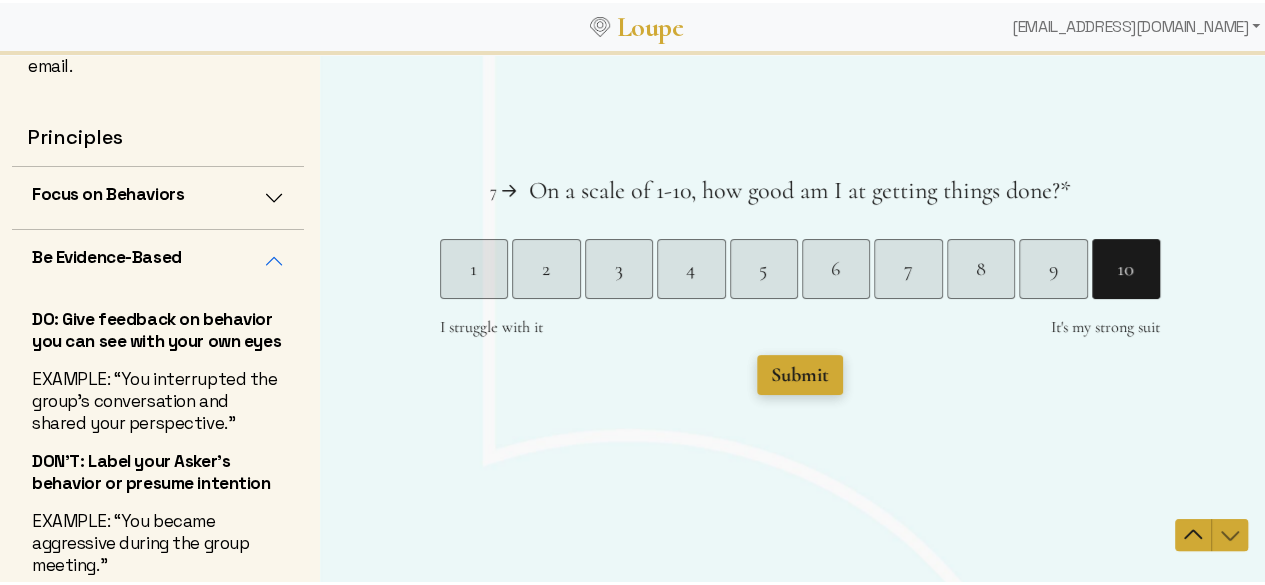 click on "Submit" at bounding box center [800, 375] 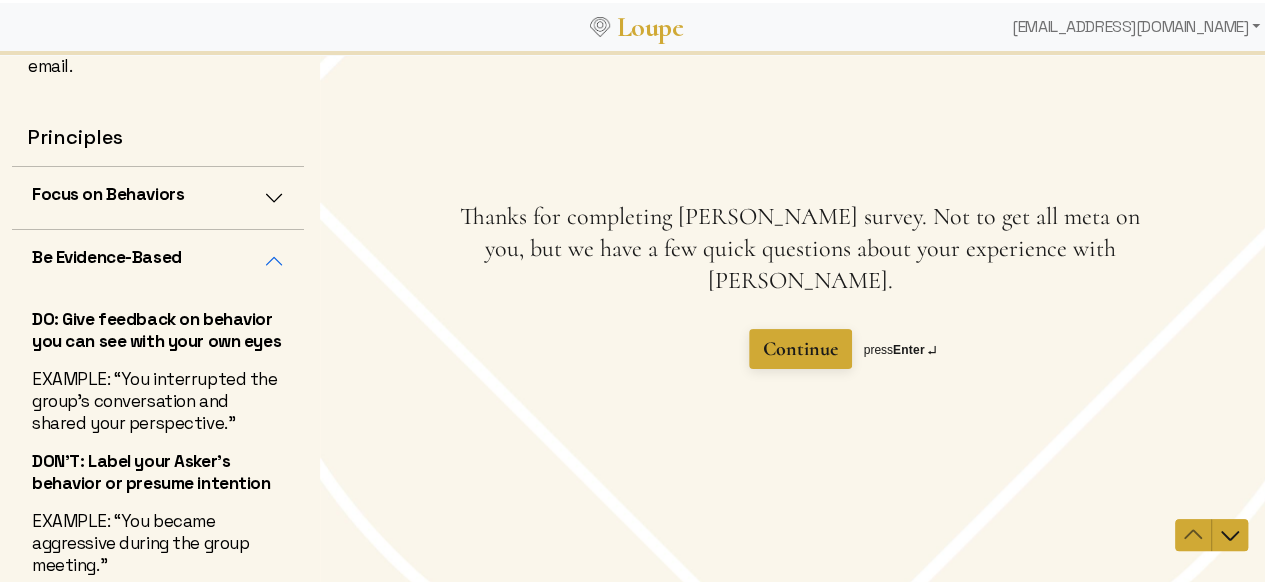 scroll, scrollTop: 0, scrollLeft: 0, axis: both 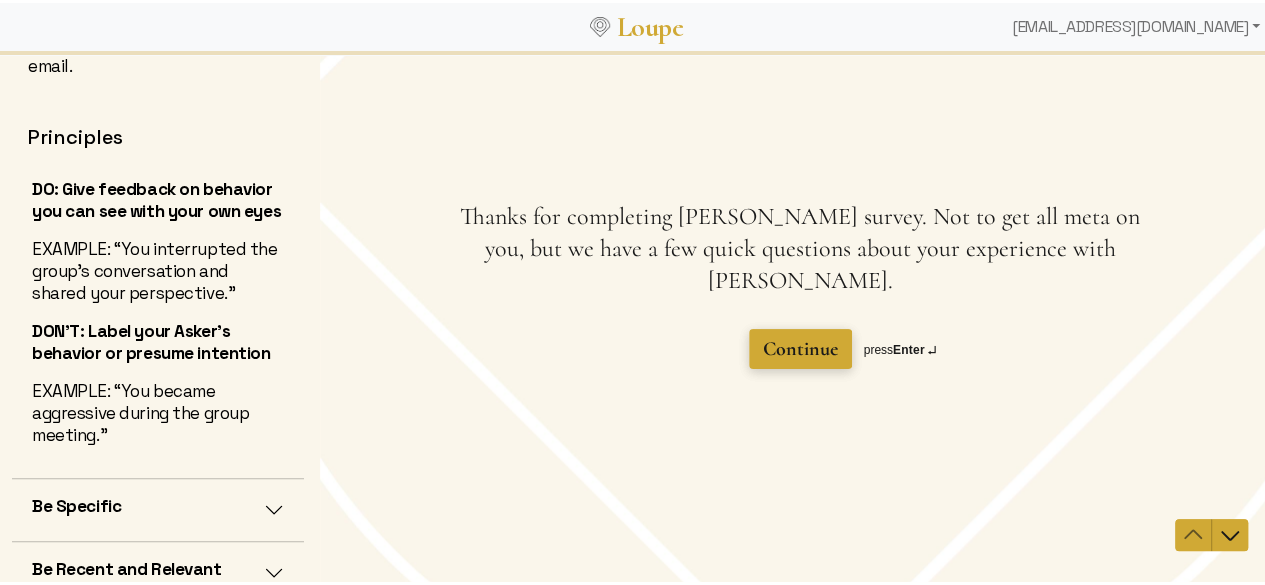 click on "Continue" at bounding box center (800, 349) 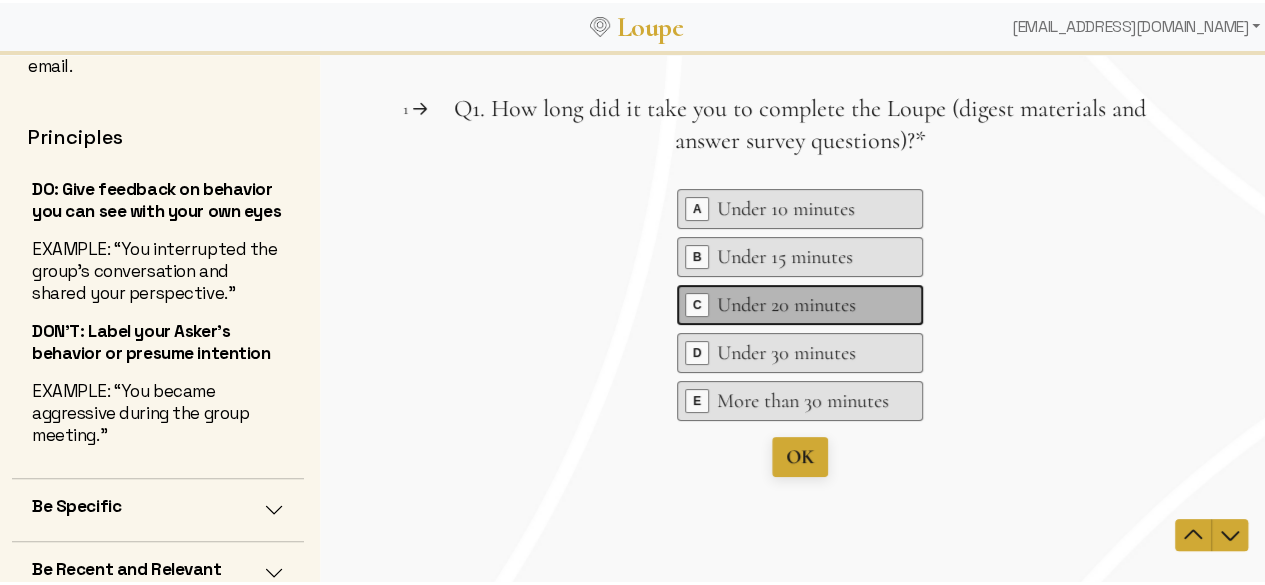 click on "Under 20 minutes" at bounding box center (803, 305) 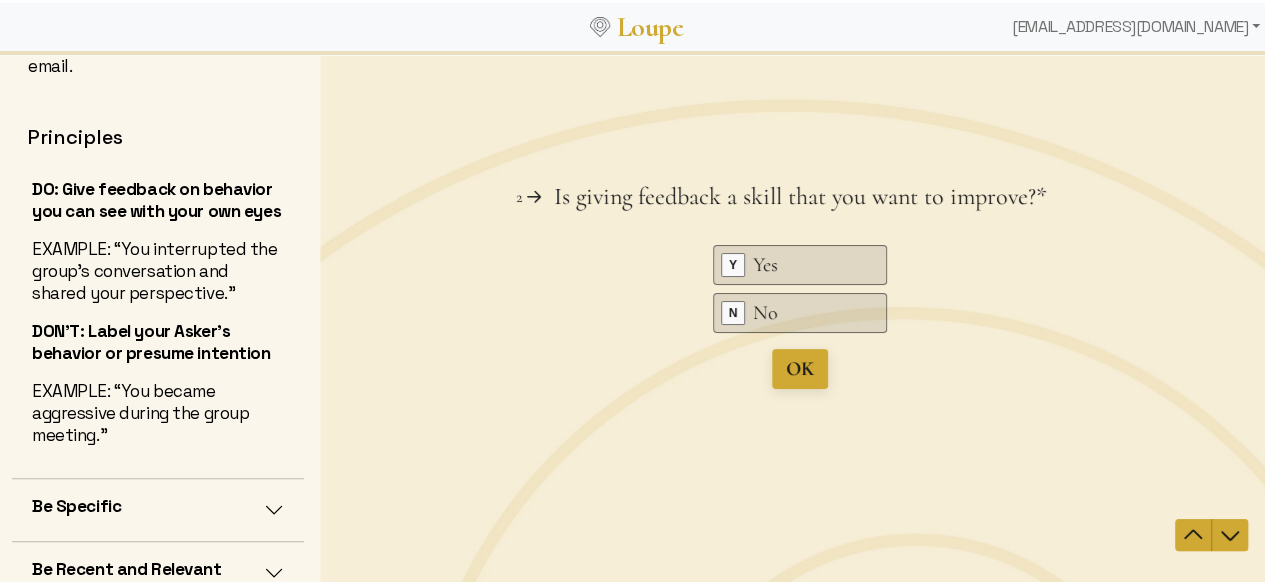 click on "Key Y Yes Key N No OK press  Enter ↵" at bounding box center (800, 317) 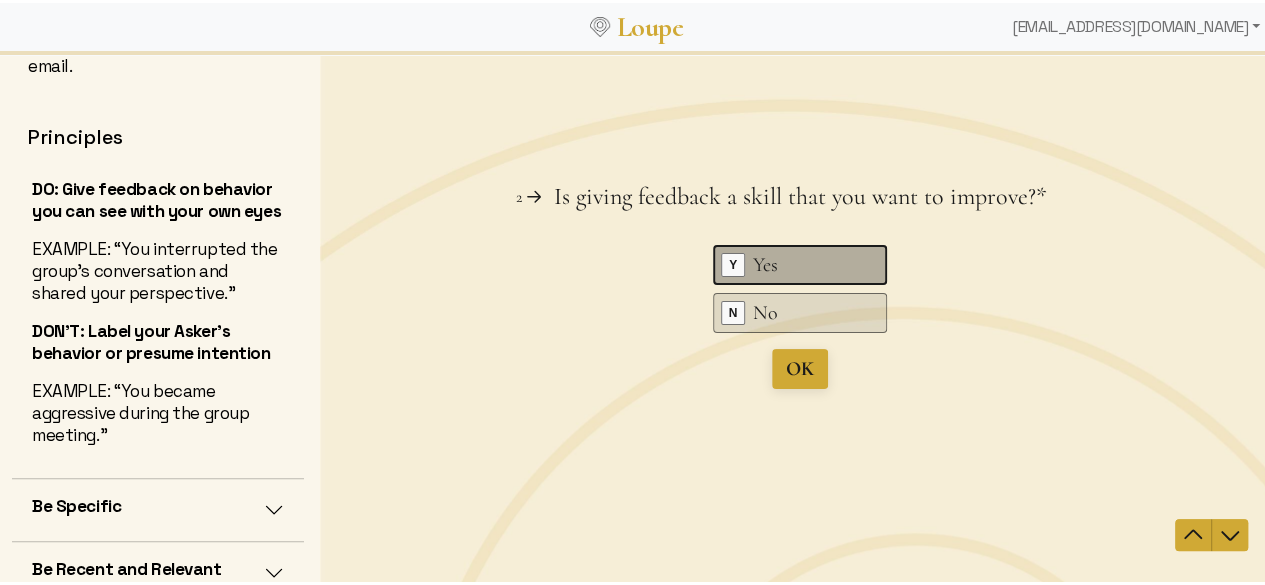 click on "Yes" at bounding box center [803, 265] 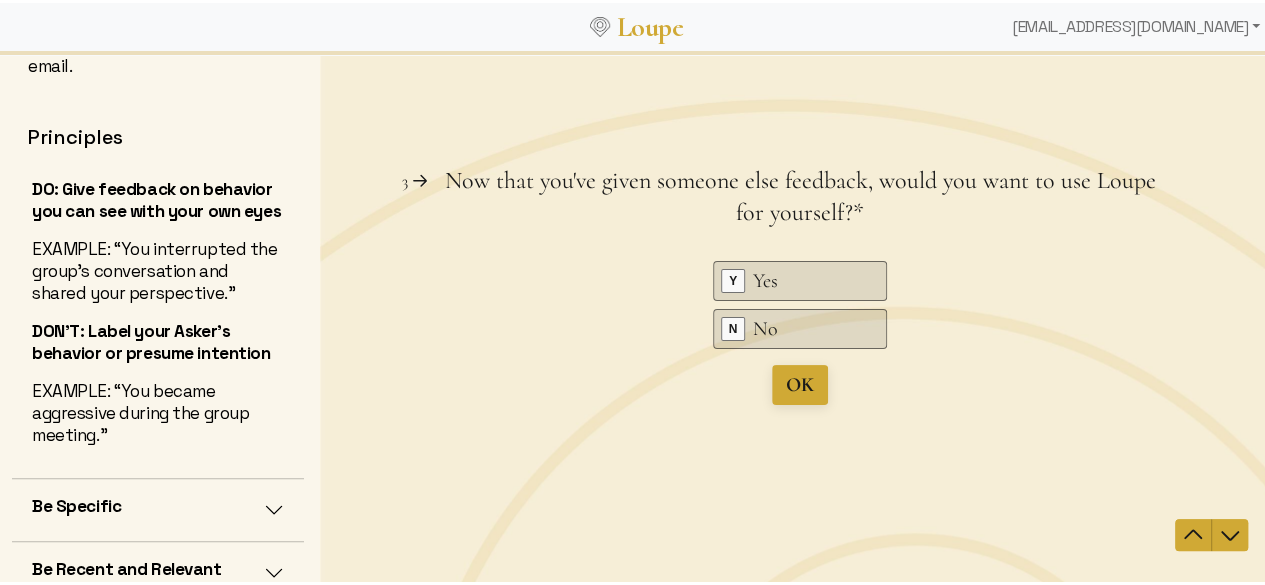 click on "Question 3 3 Now that you've given someone else feedback, would you want to use Loupe for yourself? This question is required. * Key Y Yes Key N No OK press  Enter ↵" at bounding box center (800, 285) 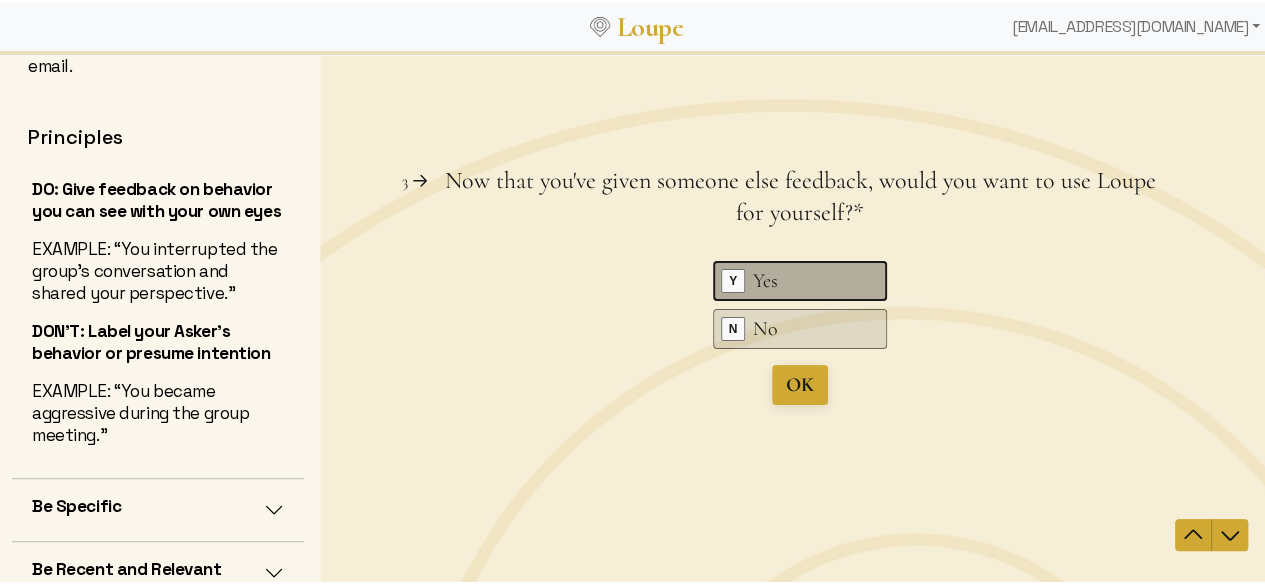 click on "Yes" at bounding box center (803, 281) 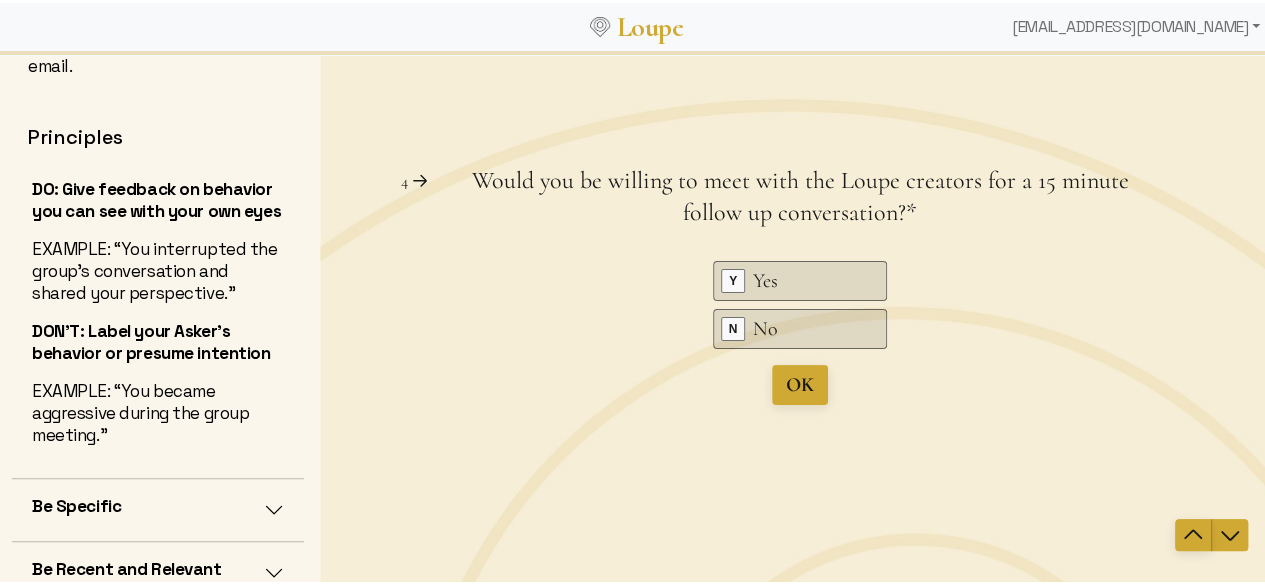 click 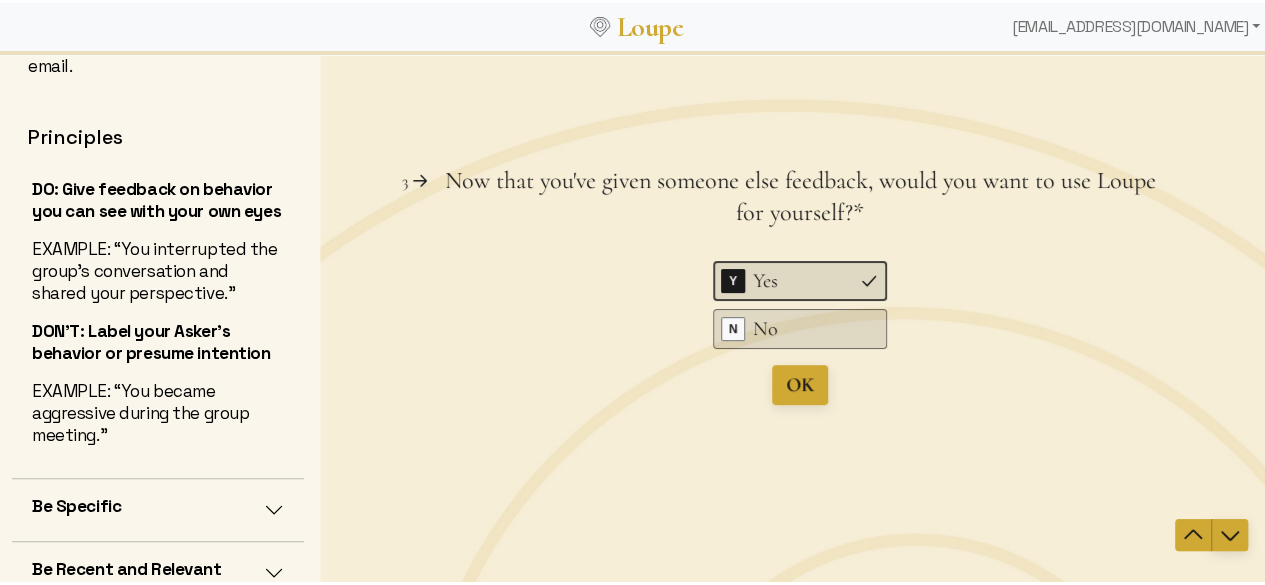 click 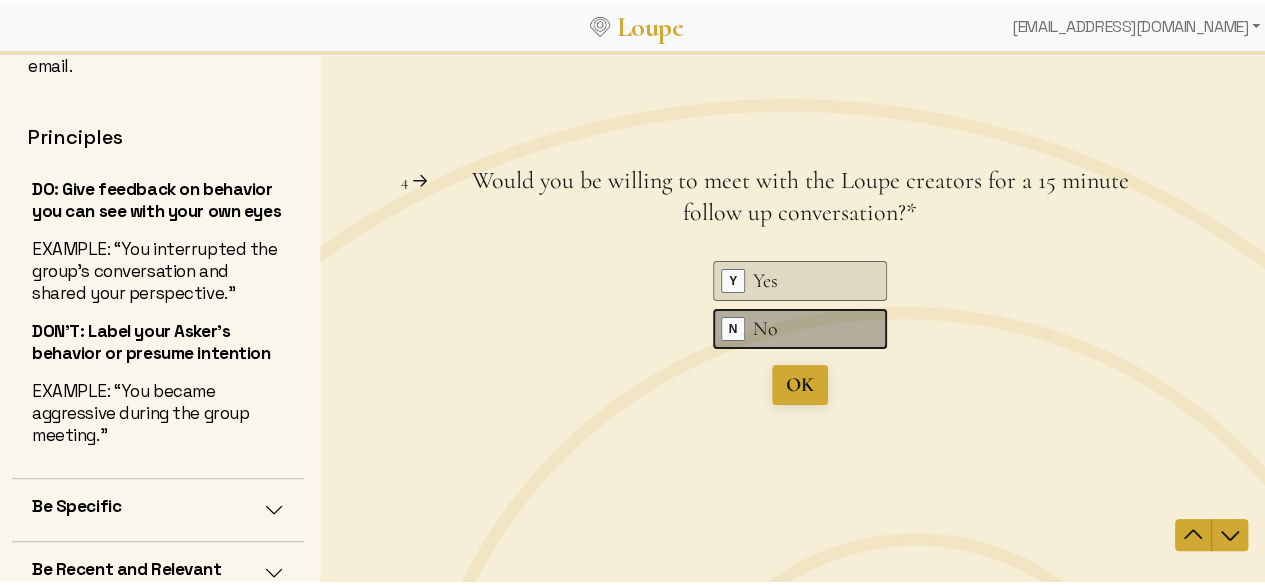 click on "No" at bounding box center [803, 329] 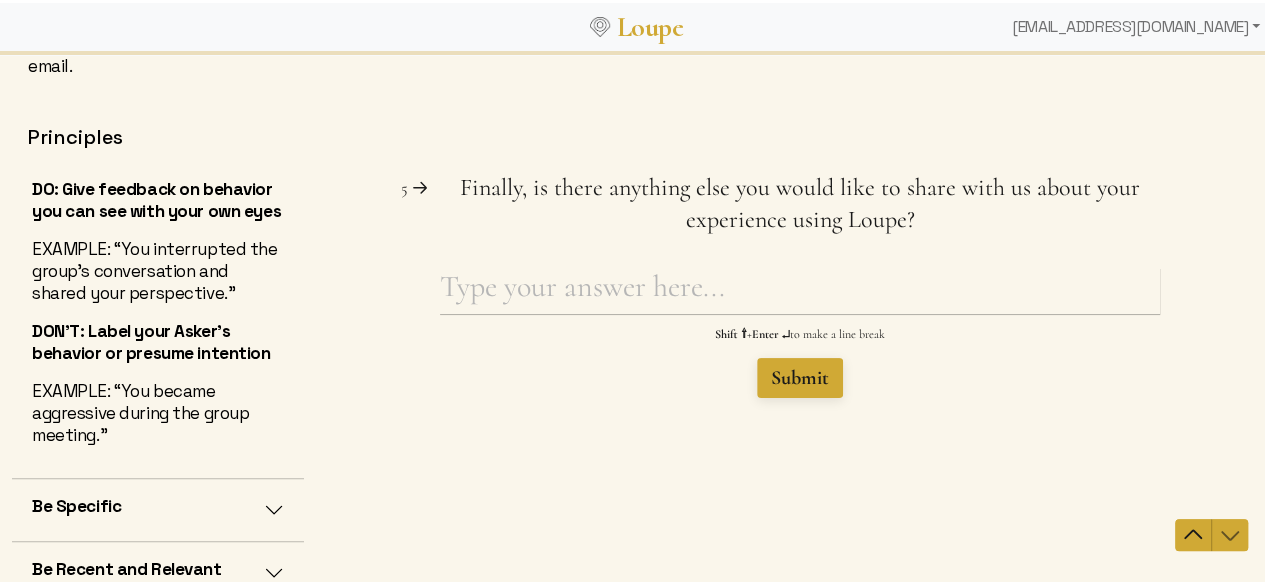 click at bounding box center (800, 316) 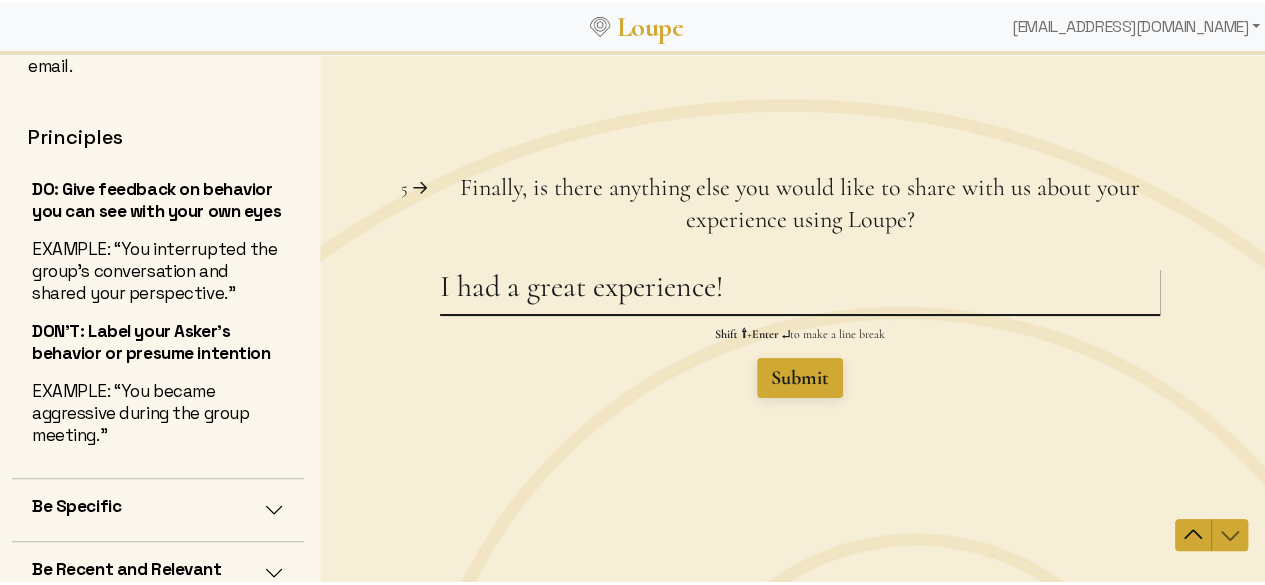 type on "I had a great experience!" 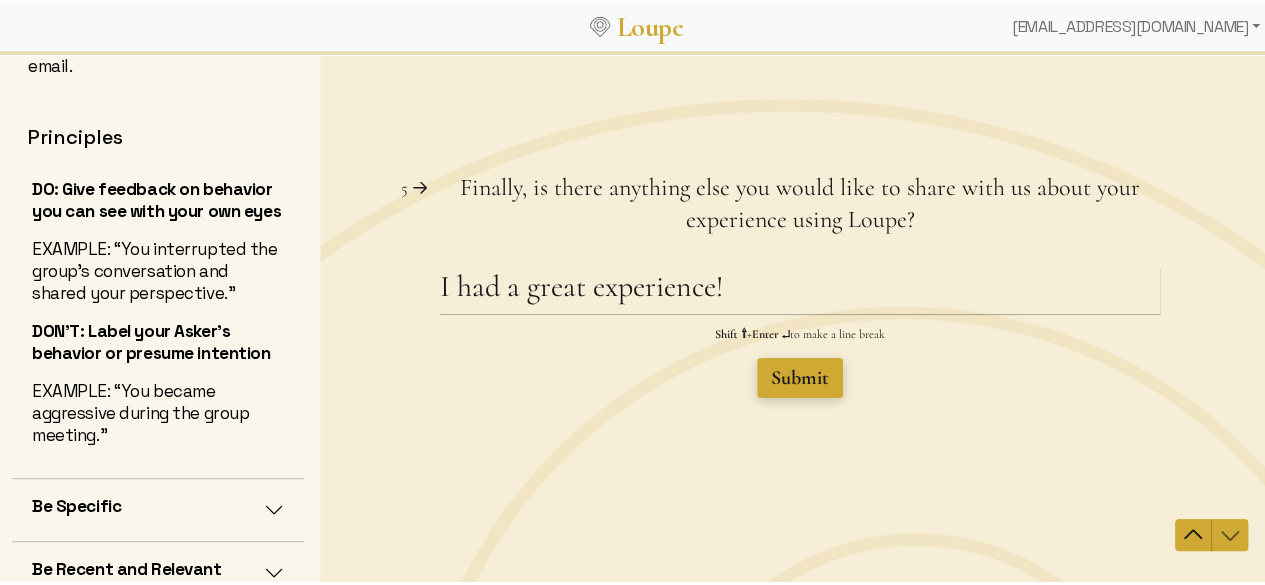 click on "Submit" at bounding box center (800, 378) 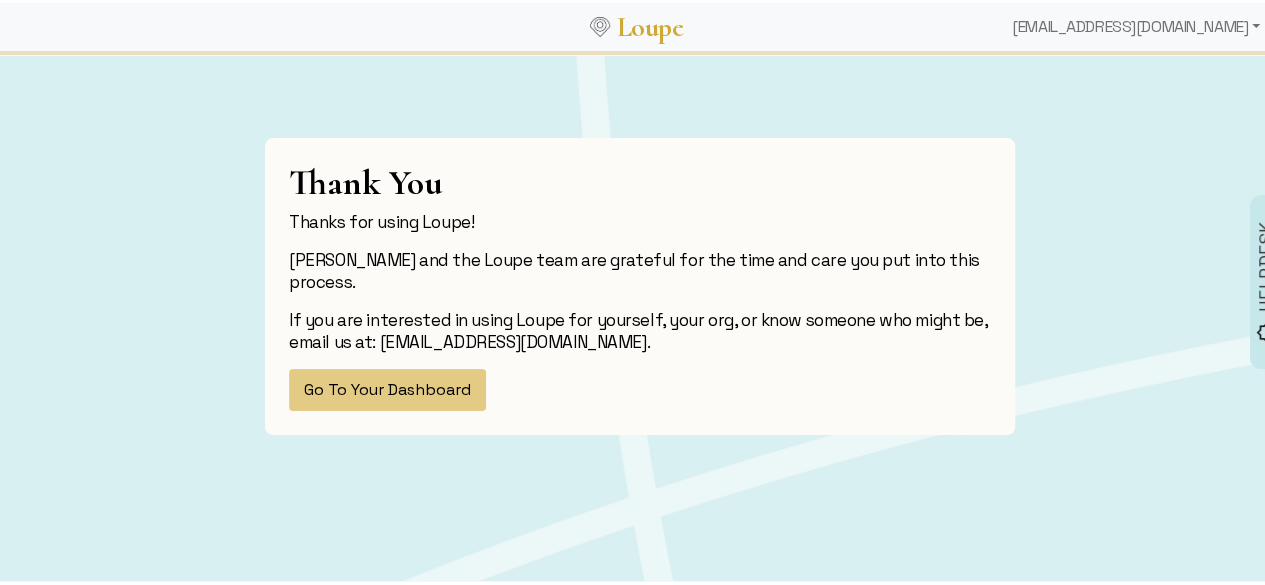 scroll, scrollTop: 0, scrollLeft: 0, axis: both 